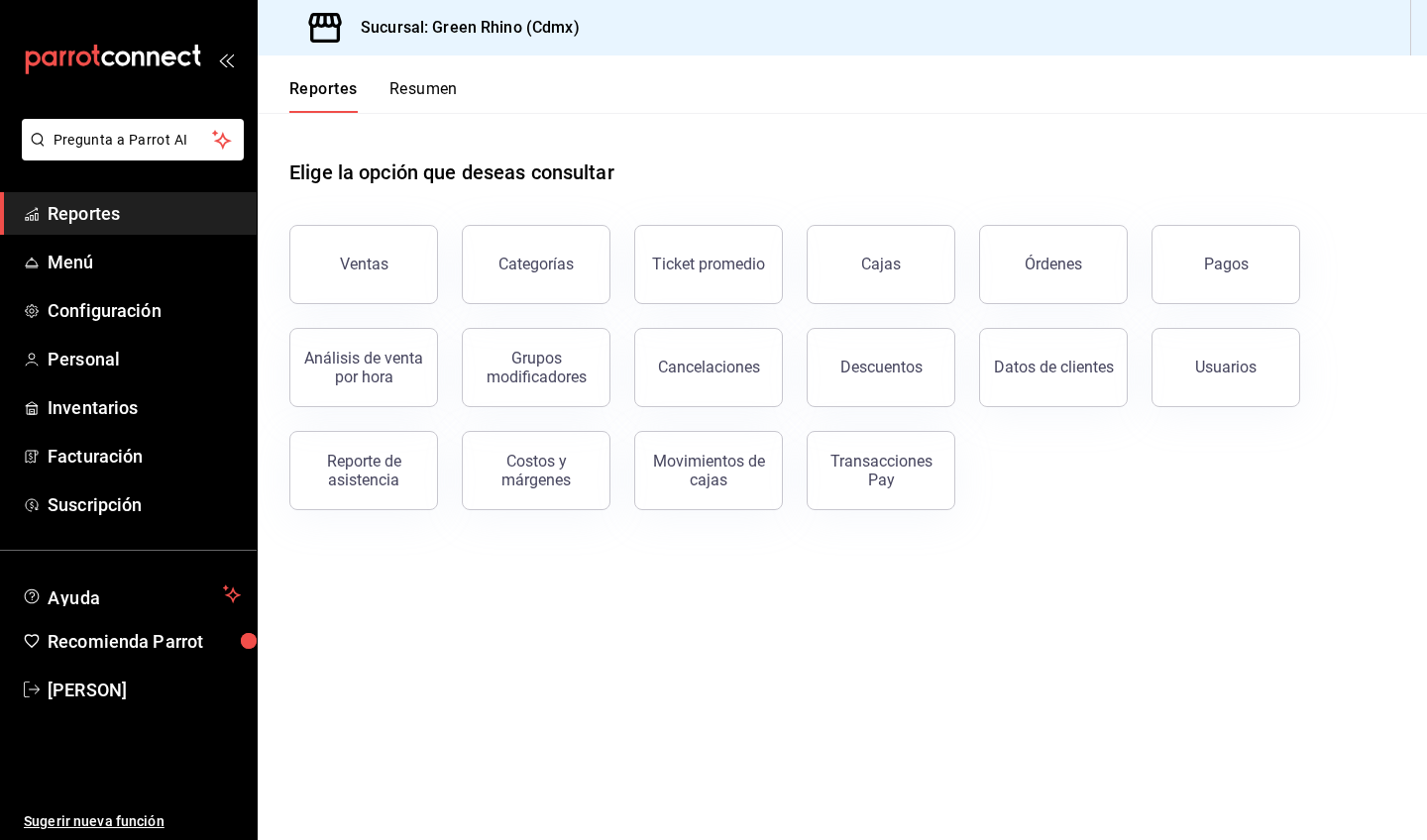scroll, scrollTop: 0, scrollLeft: 0, axis: both 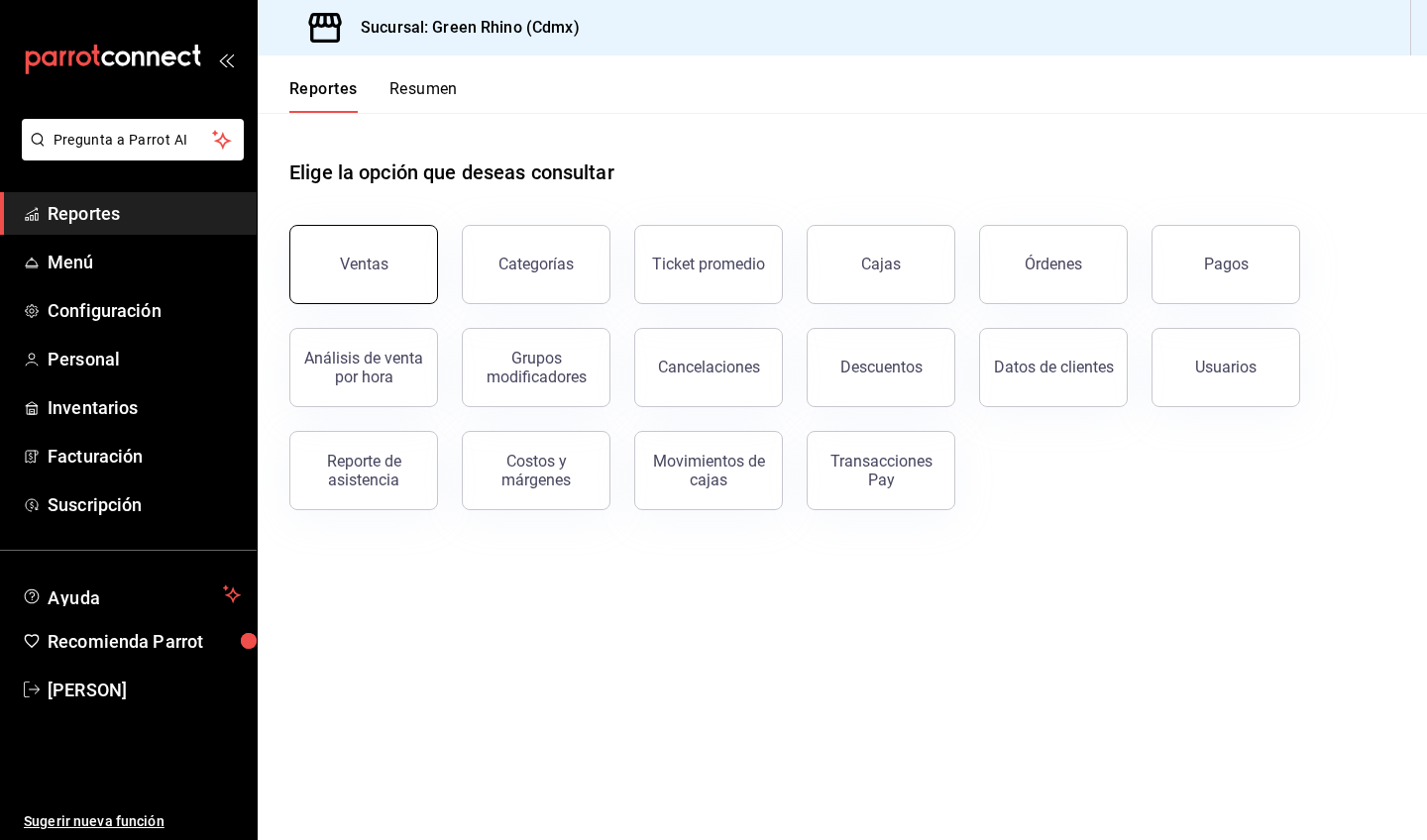 click on "Ventas" at bounding box center [364, 263] 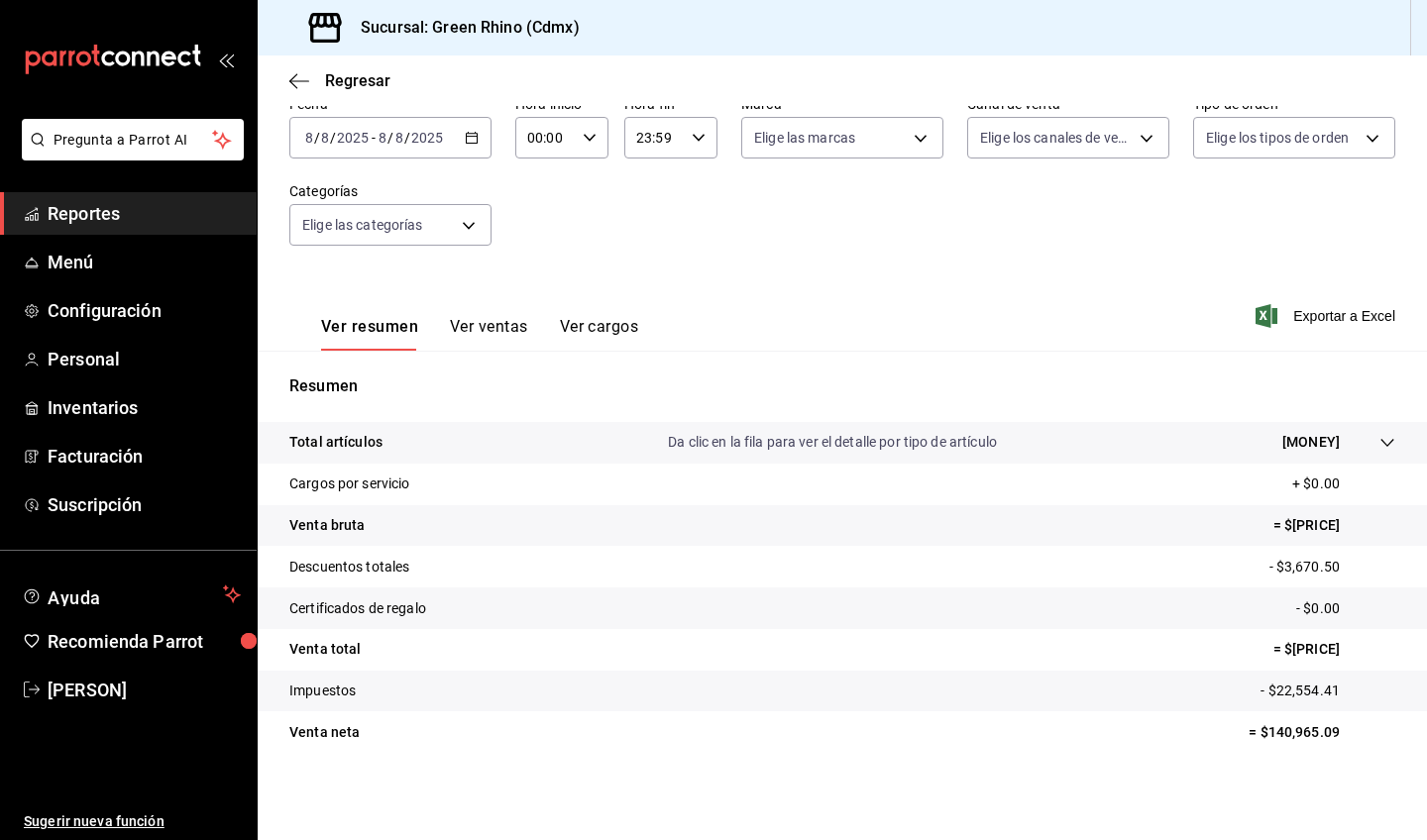 scroll, scrollTop: 109, scrollLeft: 0, axis: vertical 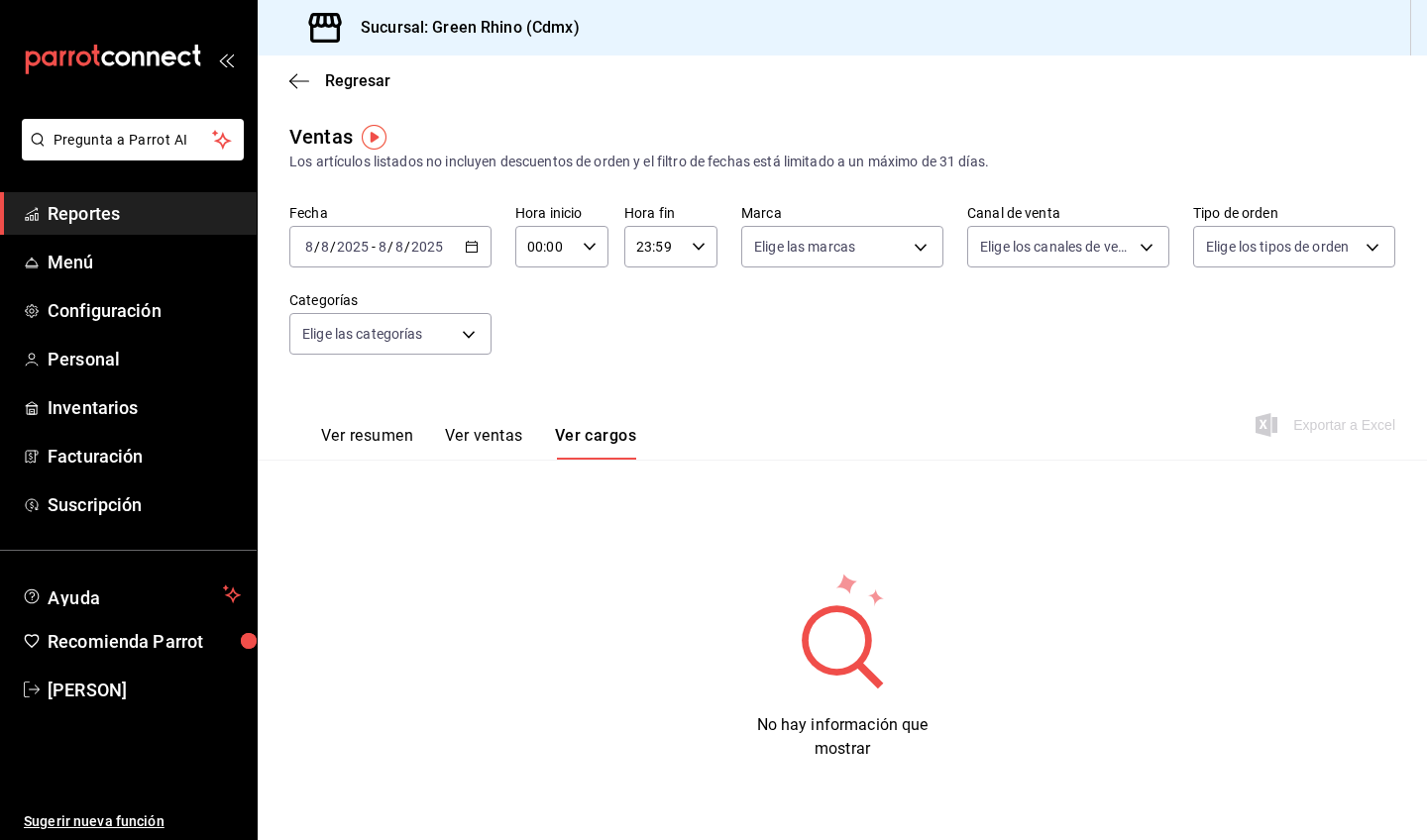 click on "Reportes" at bounding box center [144, 213] 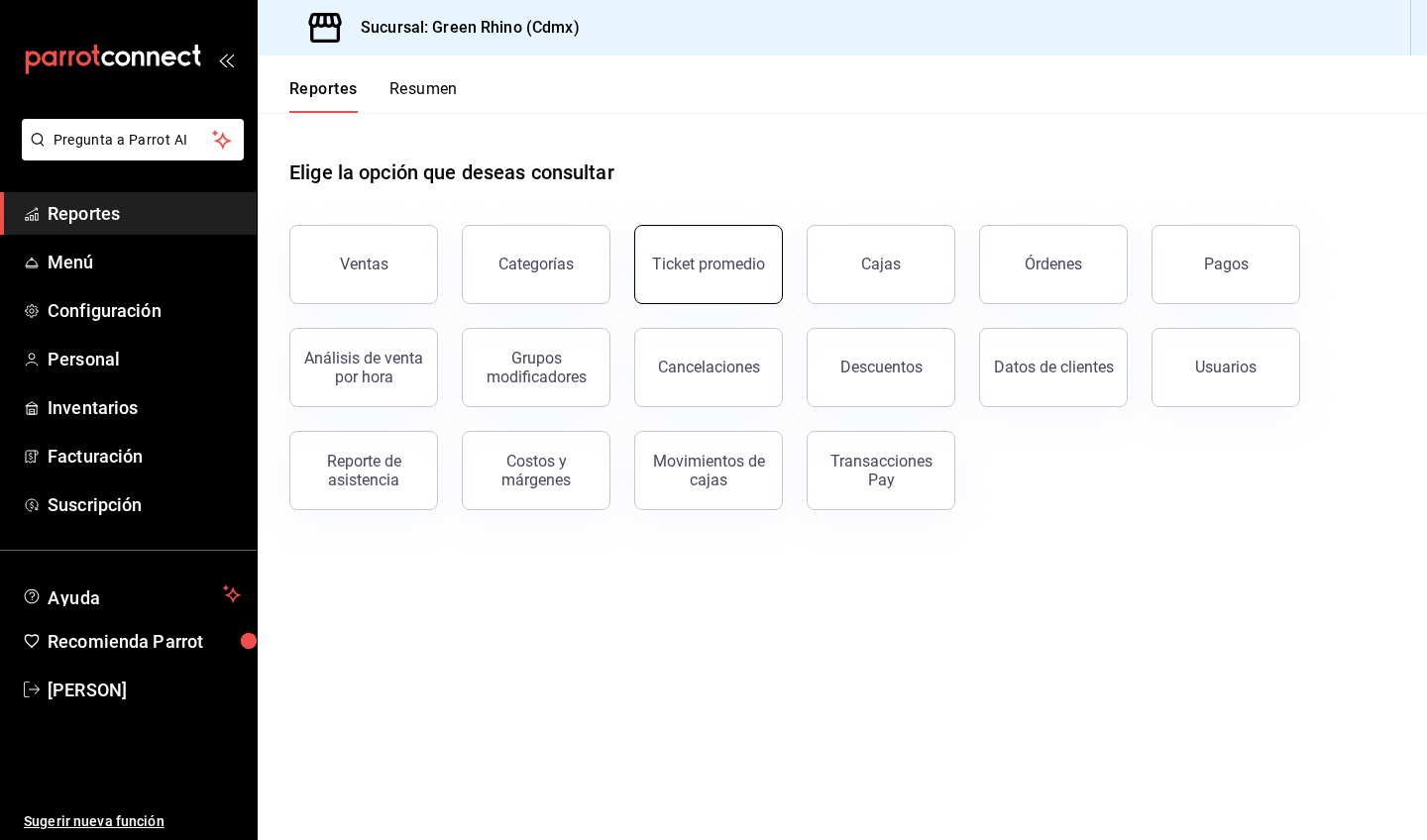 click on "Ticket promedio" at bounding box center (709, 263) 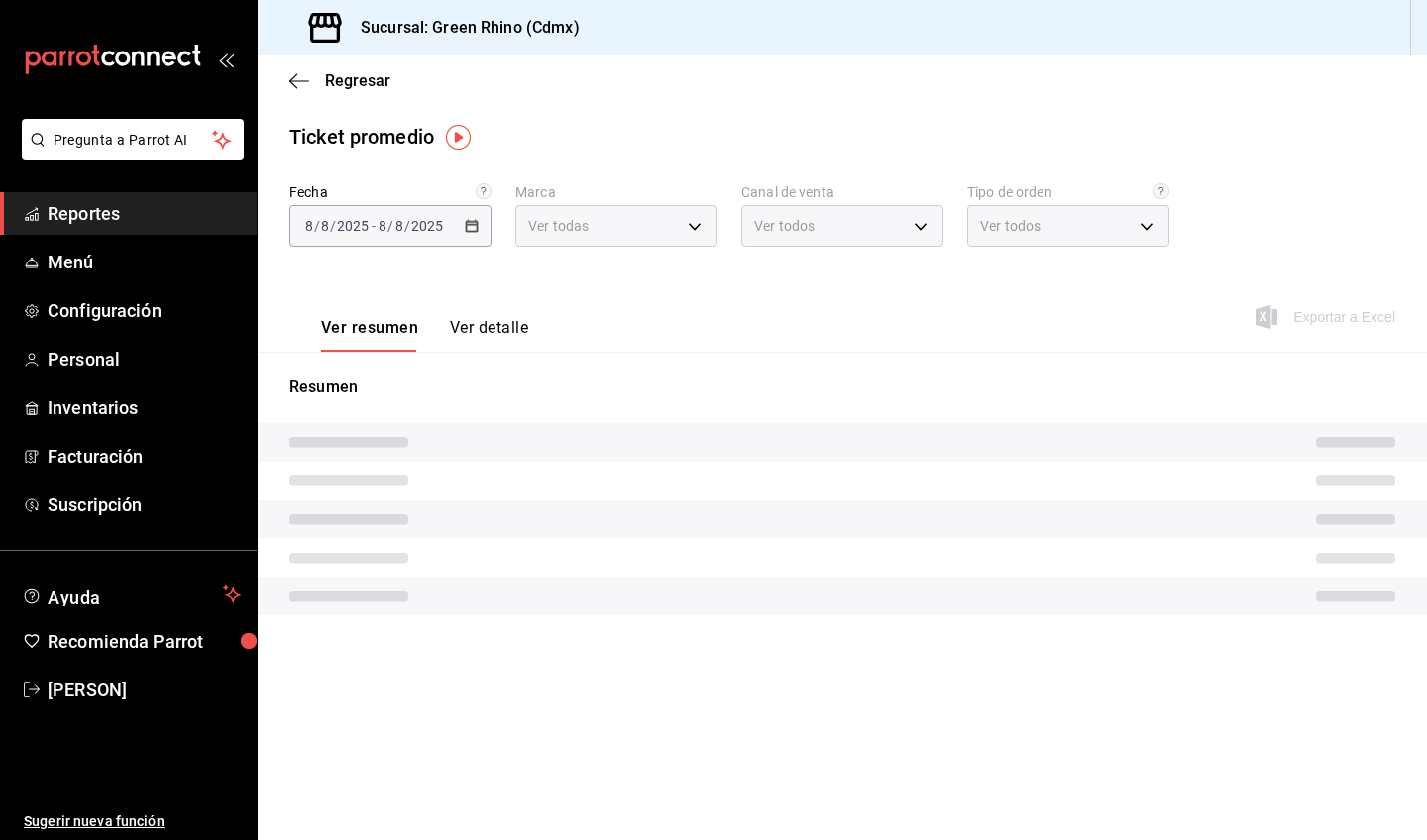 type on "a132321f-e3f1-4ec9-8484-95b8f08d7905" 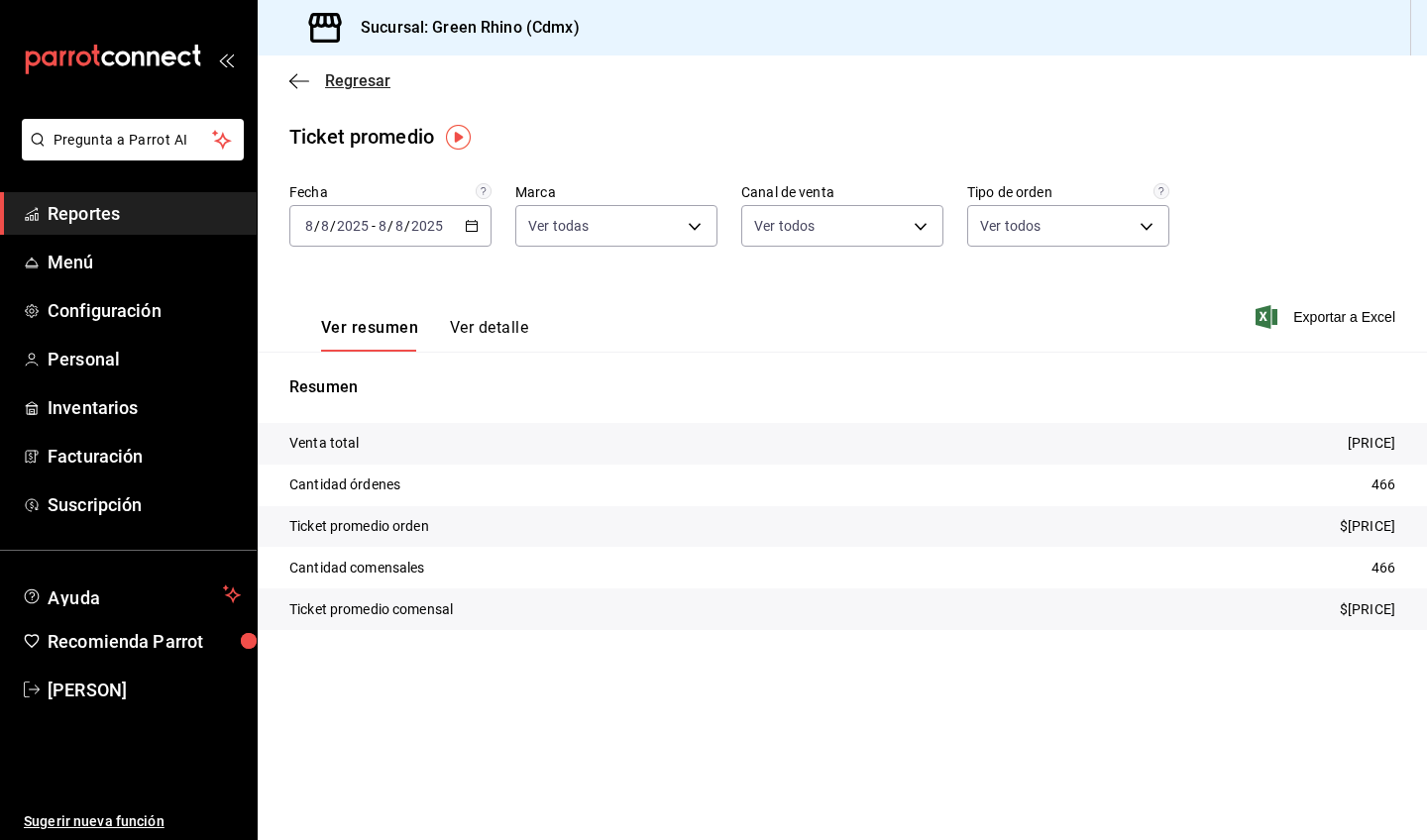 click 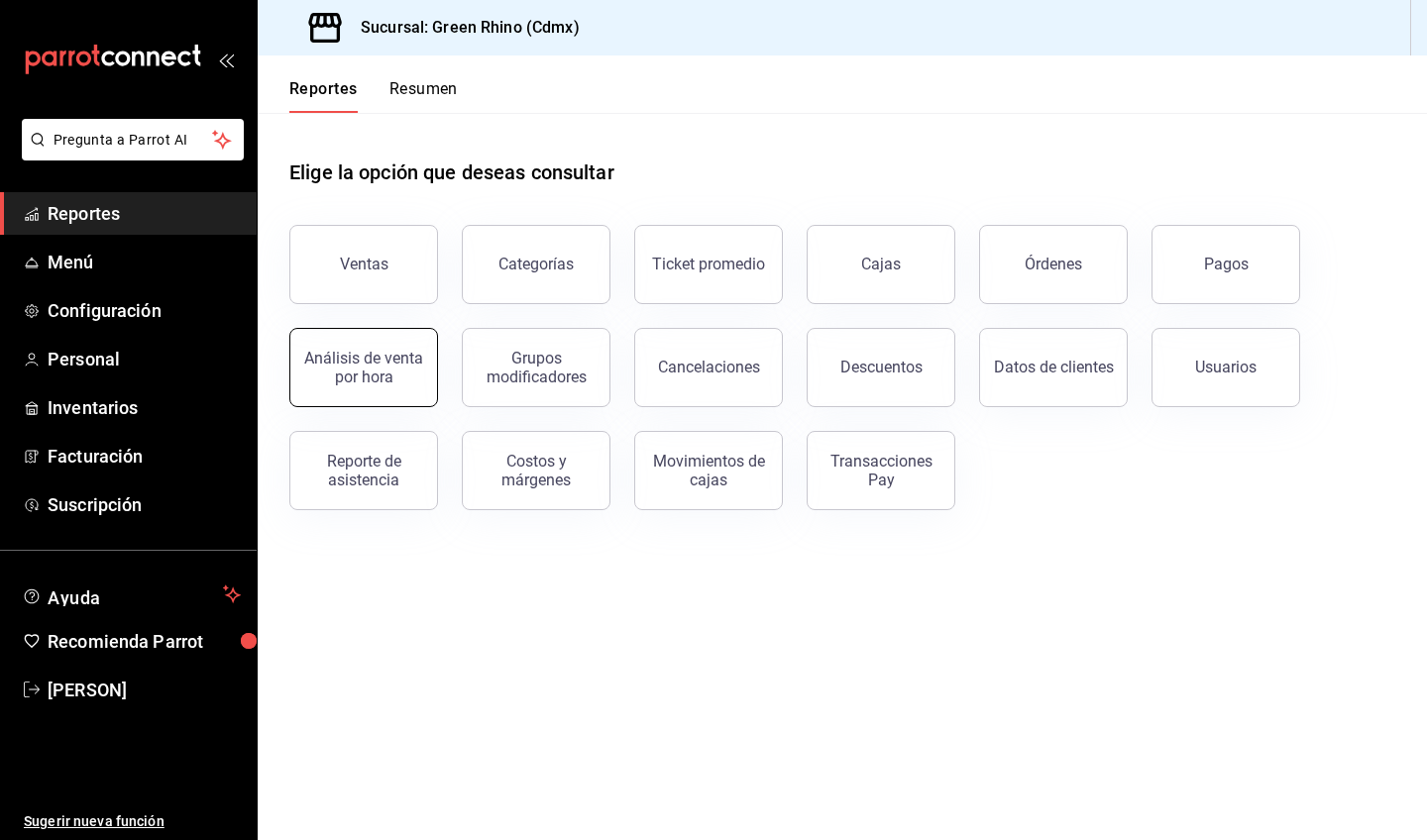 click on "Análisis de venta por hora" at bounding box center [364, 368] 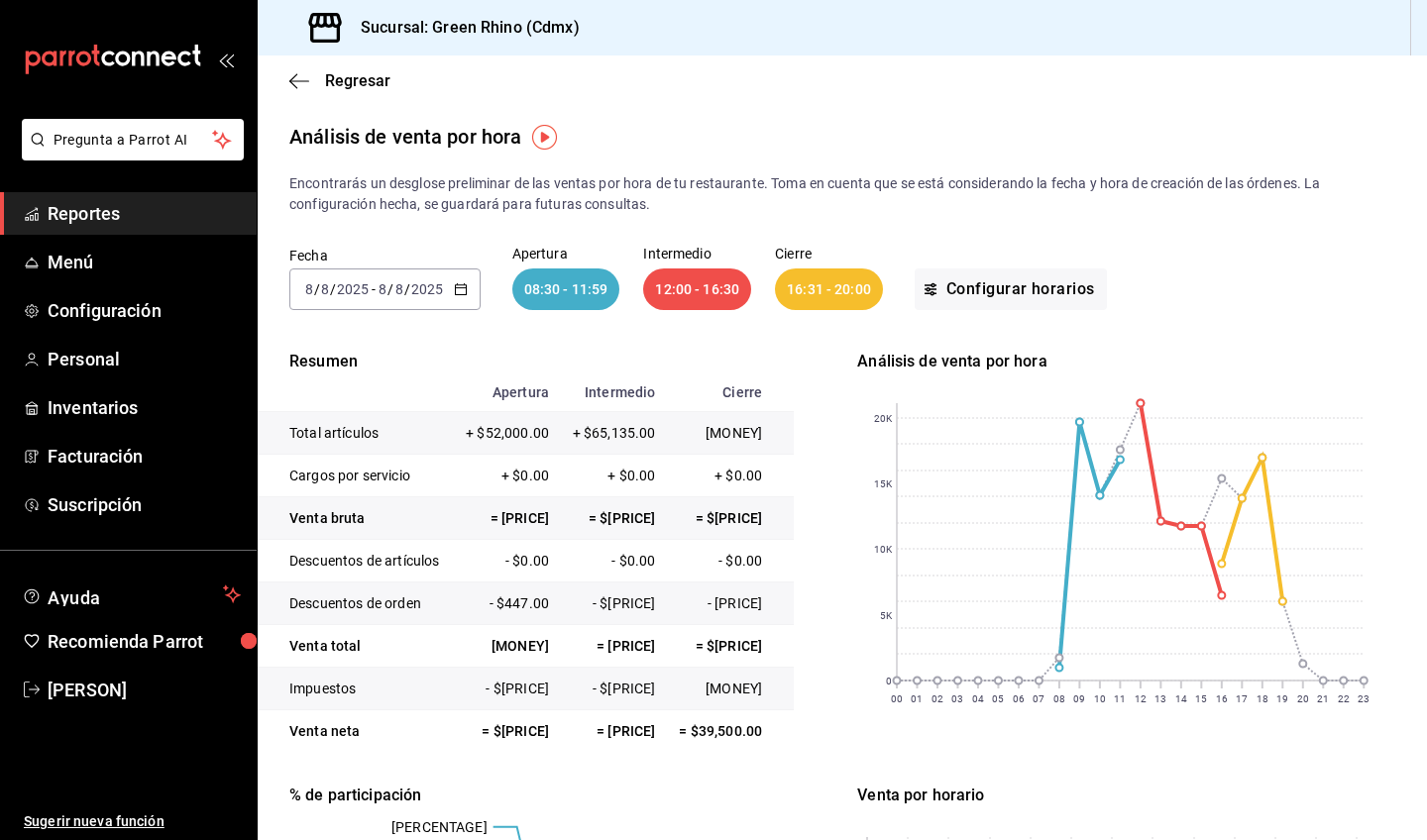scroll, scrollTop: 0, scrollLeft: 0, axis: both 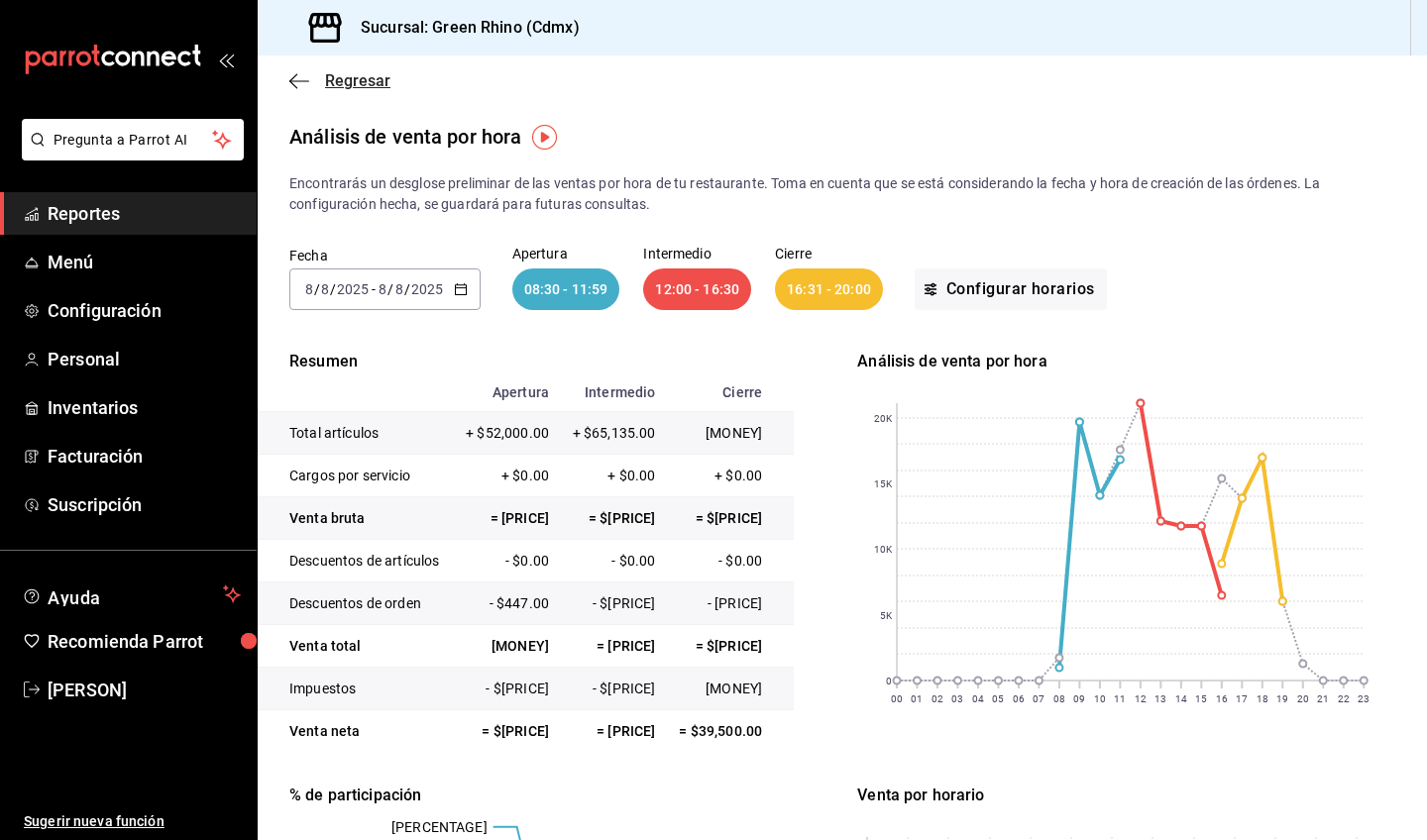 click 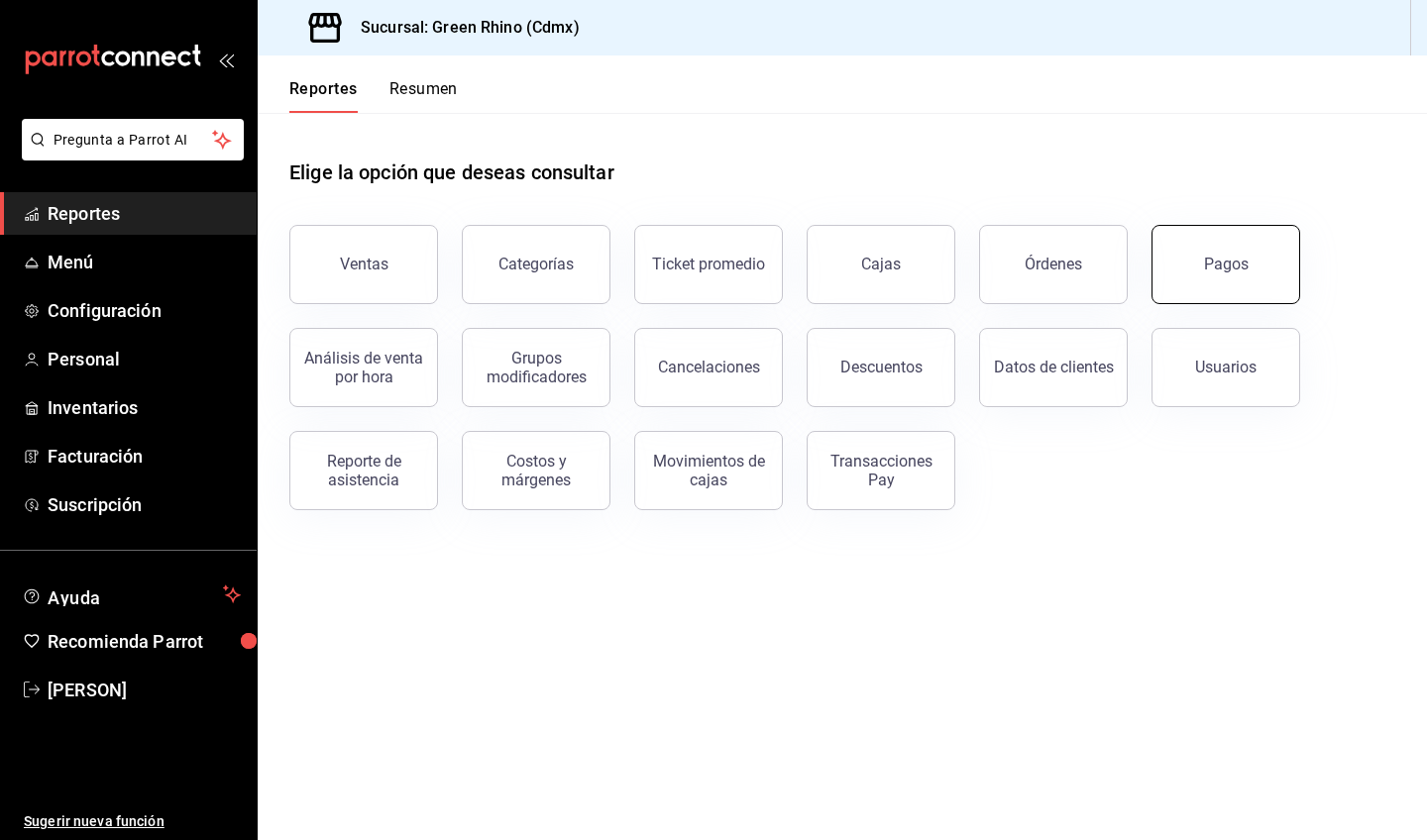 click on "Pagos" at bounding box center [1226, 264] 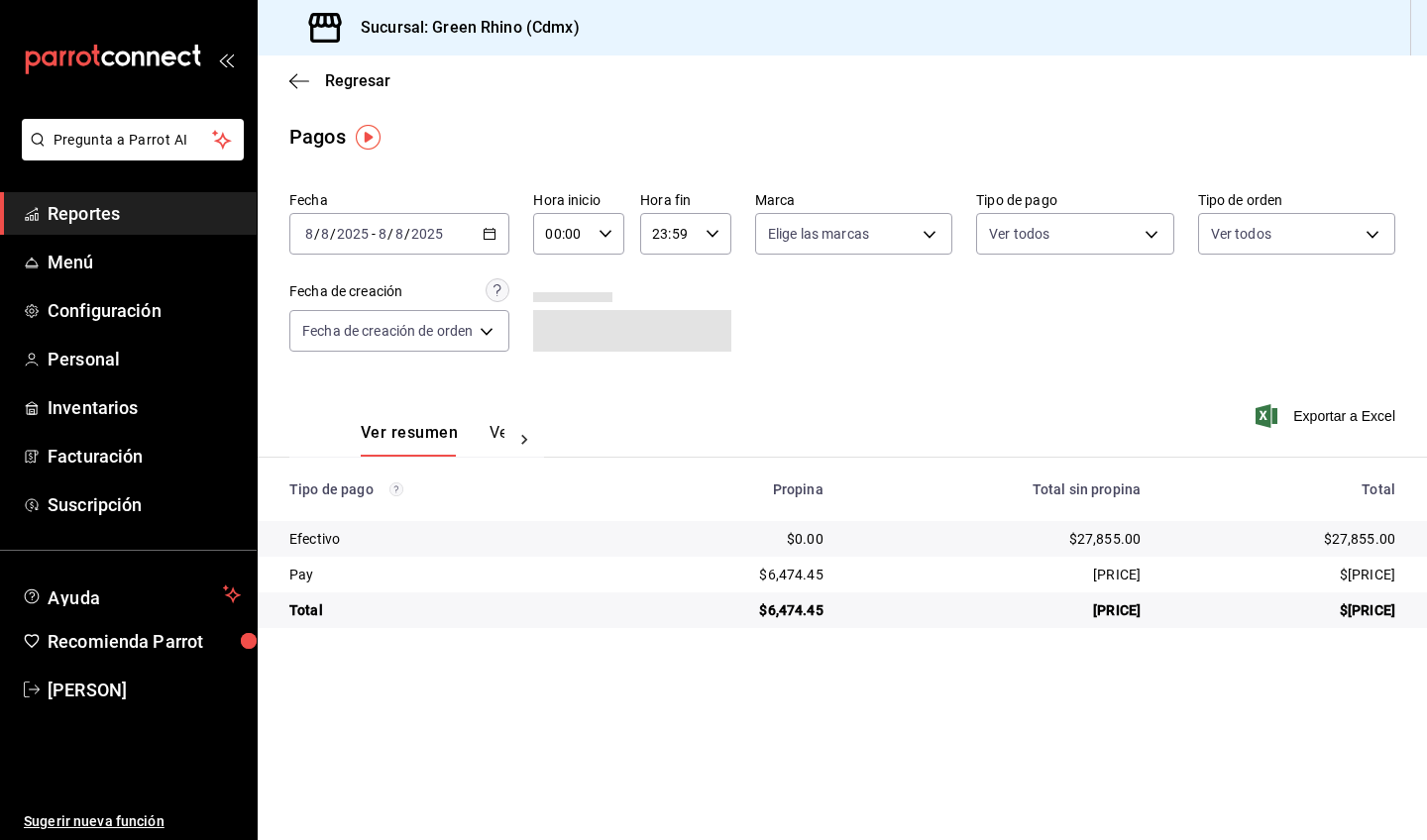 click on "Ver pagos" at bounding box center (526, 440) 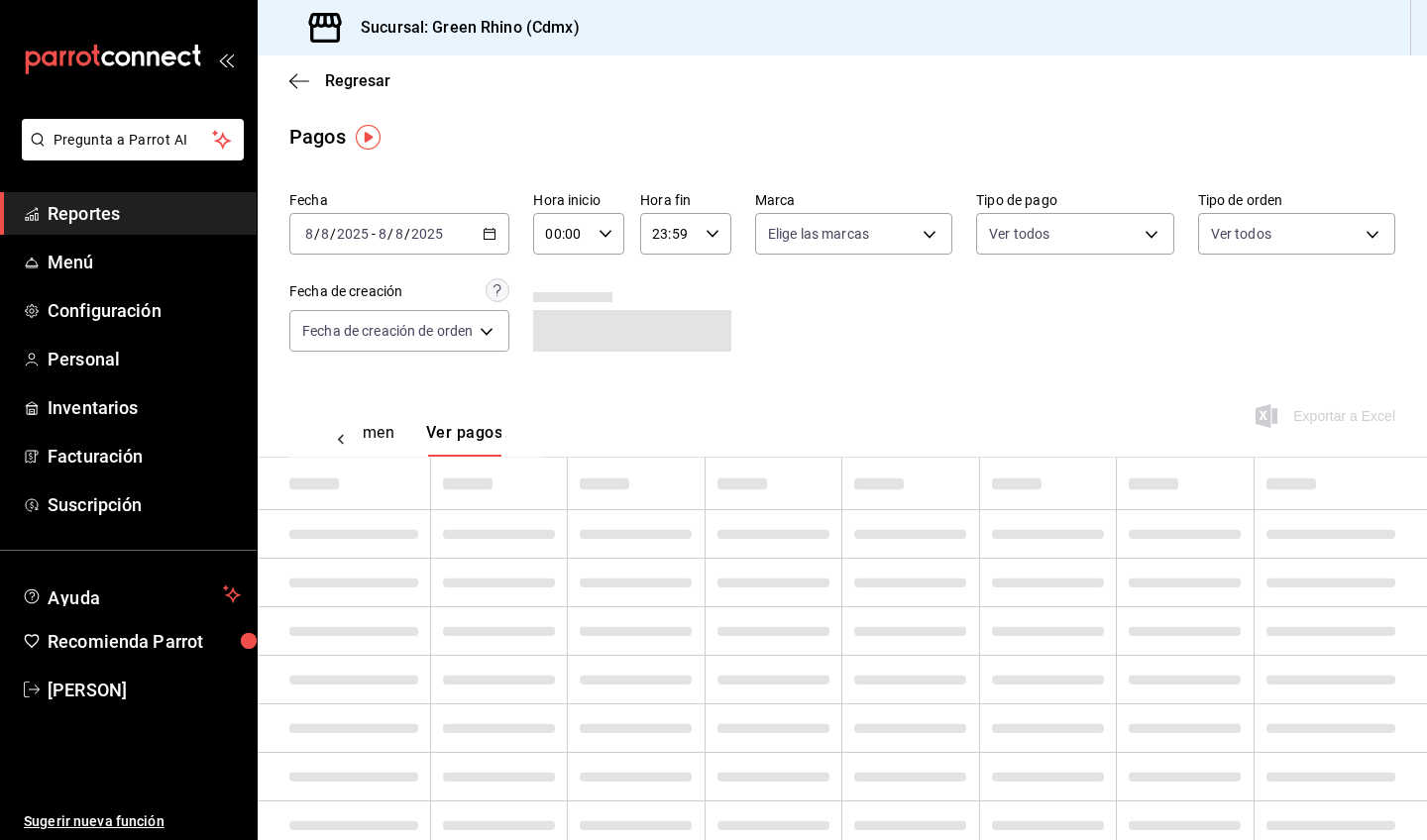 scroll, scrollTop: 0, scrollLeft: 58, axis: horizontal 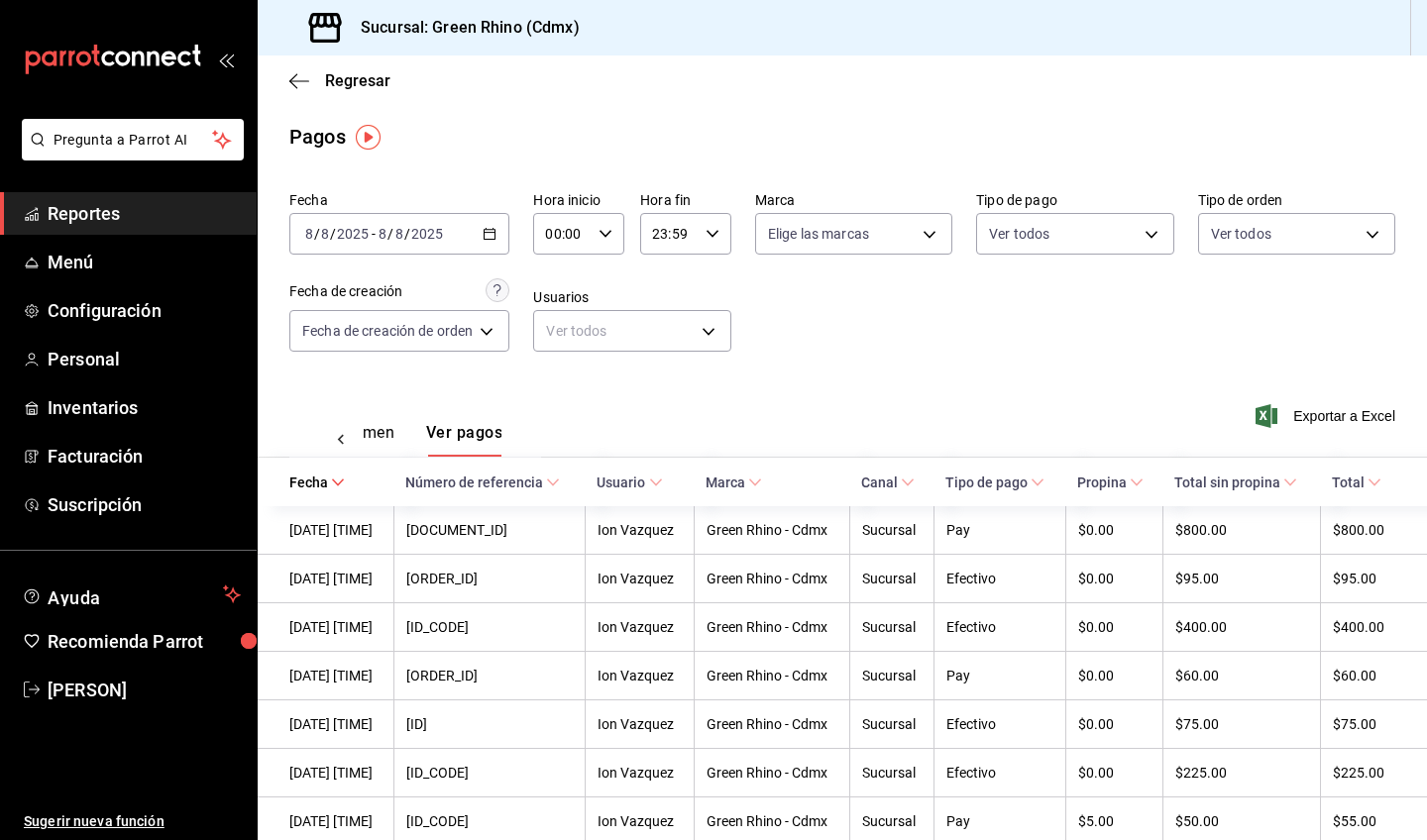 click on "Ver resumen" at bounding box center [348, 440] 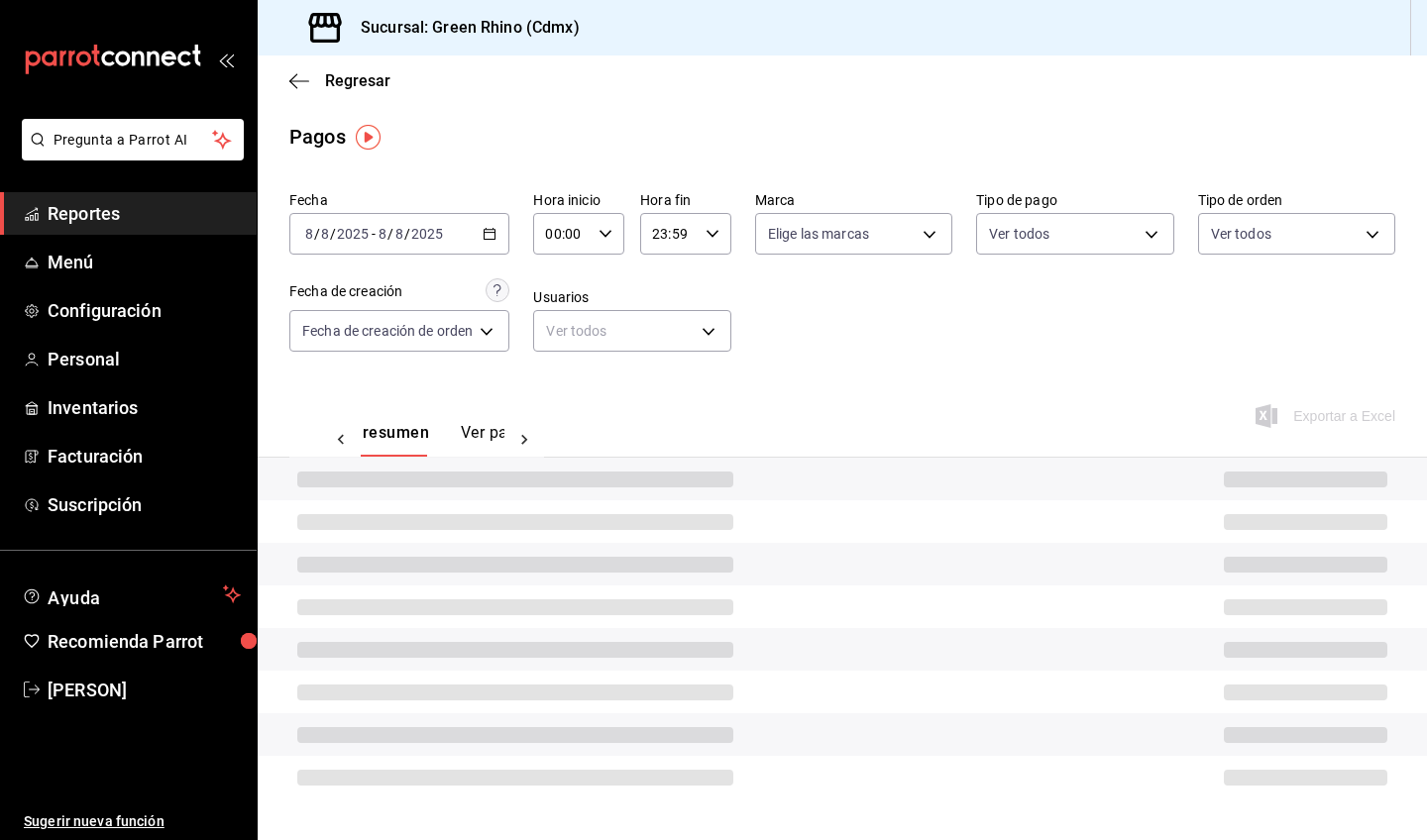 scroll, scrollTop: 0, scrollLeft: 0, axis: both 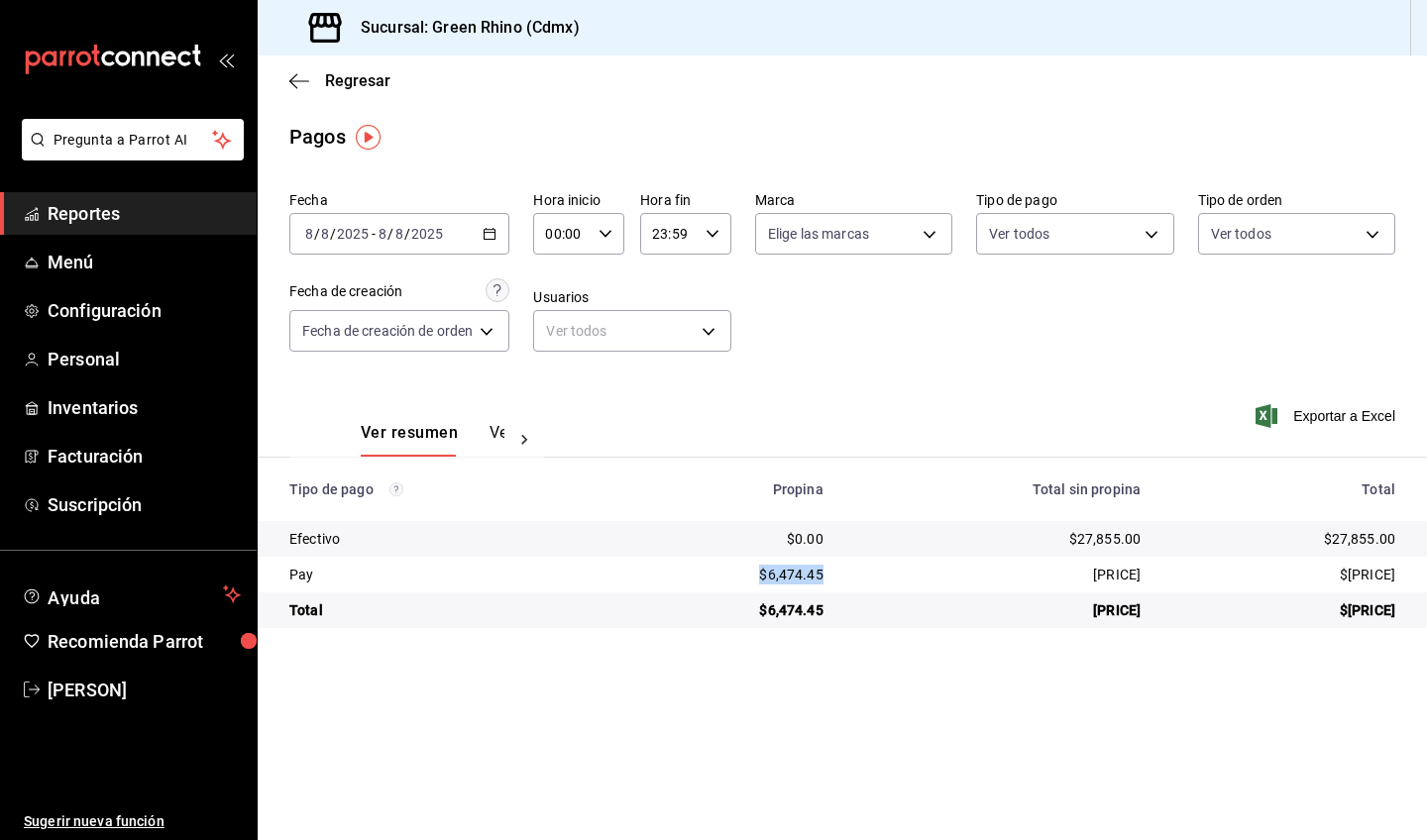 drag, startPoint x: 823, startPoint y: 574, endPoint x: 684, endPoint y: 569, distance: 139.0899 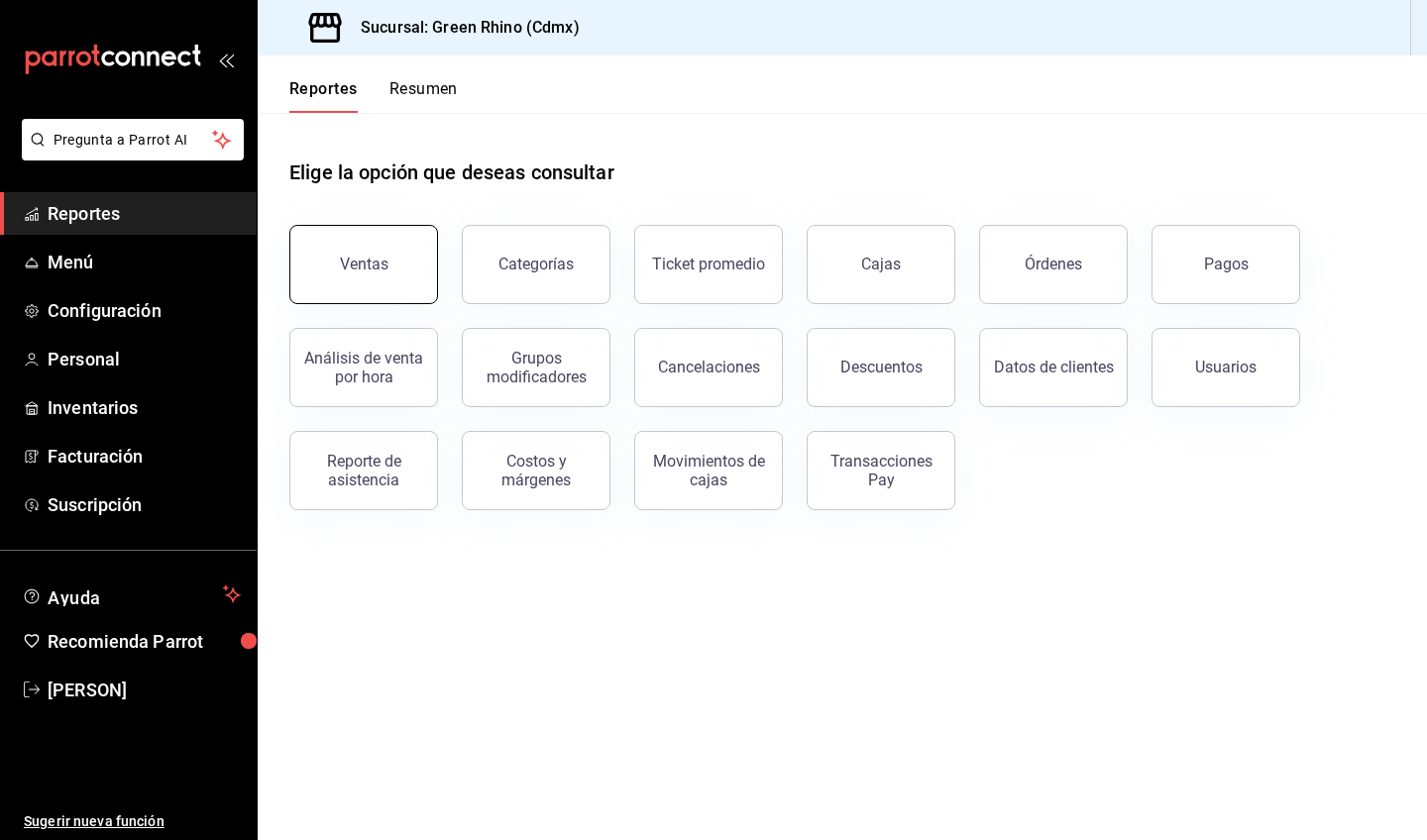 click on "Ventas" at bounding box center (364, 264) 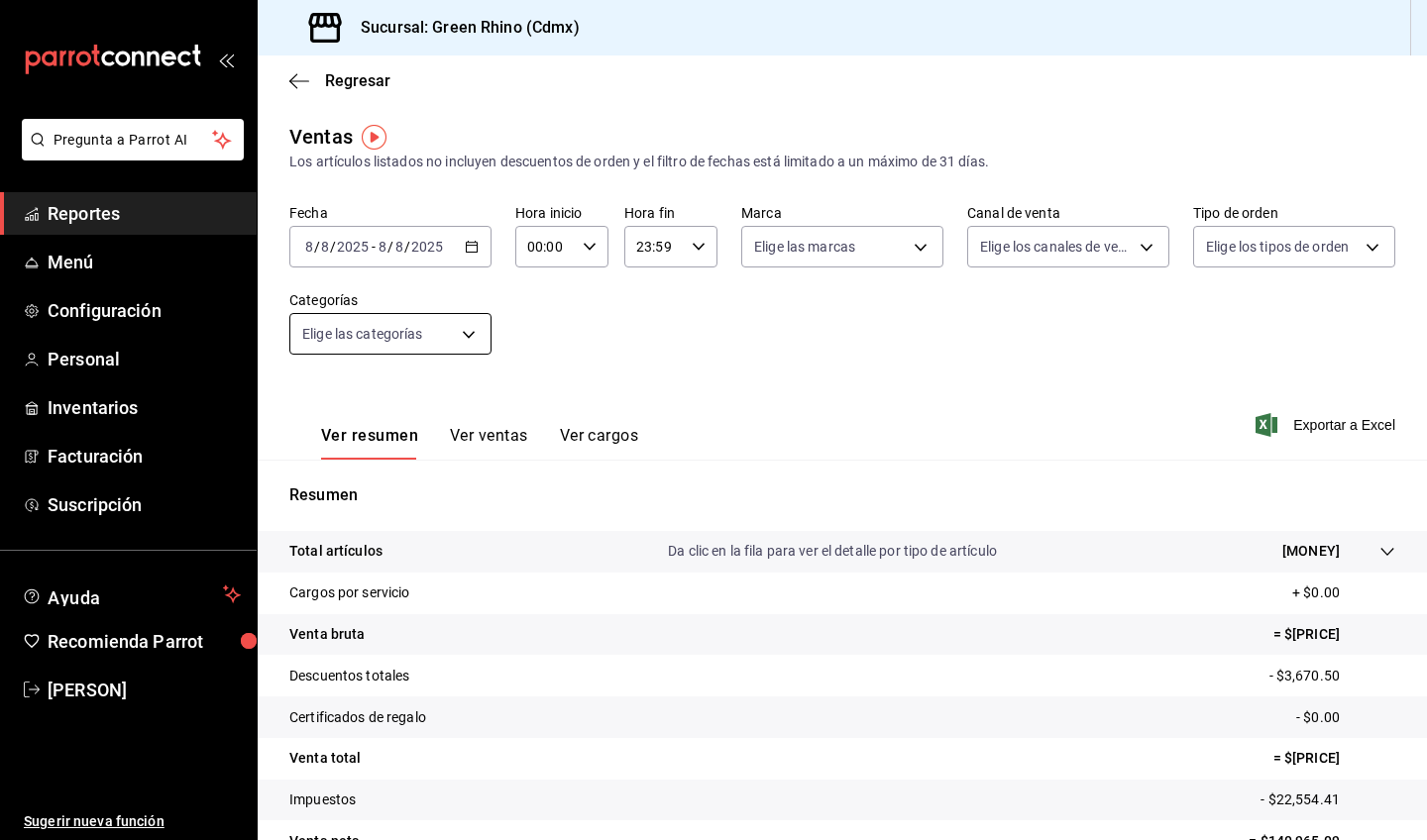 click on "Pregunta a Parrot AI Reportes   Menú   Configuración   Personal   Inventarios   Facturación   Suscripción   Ayuda Recomienda Parrot   [PERSON]   Sugerir nueva función   Sucursal: Green Rhino (Cdmx) Regresar Ventas Los artículos listados no incluyen descuentos de orden y el filtro de fechas está limitado a un máximo de 31 días. Fecha [DATE] [DATE] - [DATE] [DATE] Hora inicio 00:00 Hora inicio Hora fin 23:59 Hora fin Marca Elige las marcas Canal de venta Elige los canales de venta Tipo de orden Elige los tipos de orden Categorías Elige las categorías Ver resumen Ver ventas Ver cargos Exportar a Excel Resumen Total artículos Da clic en la fila para ver el detalle por tipo de artículo + $[PRICE] Cargos por servicio + $[PRICE] Venta bruta = $[PRICE] Descuentos totales - $[PRICE] Certificados de regalo - $[PRICE] Venta total = $[PRICE] Impuestos - $[PRICE] Venta neta = $[PRICE] GANA 1 MES GRATIS EN TU SUSCRIPCIÓN AQUÍ Ver video tutorial Ir a video Pregunta a Parrot AI" at bounding box center (714, 420) 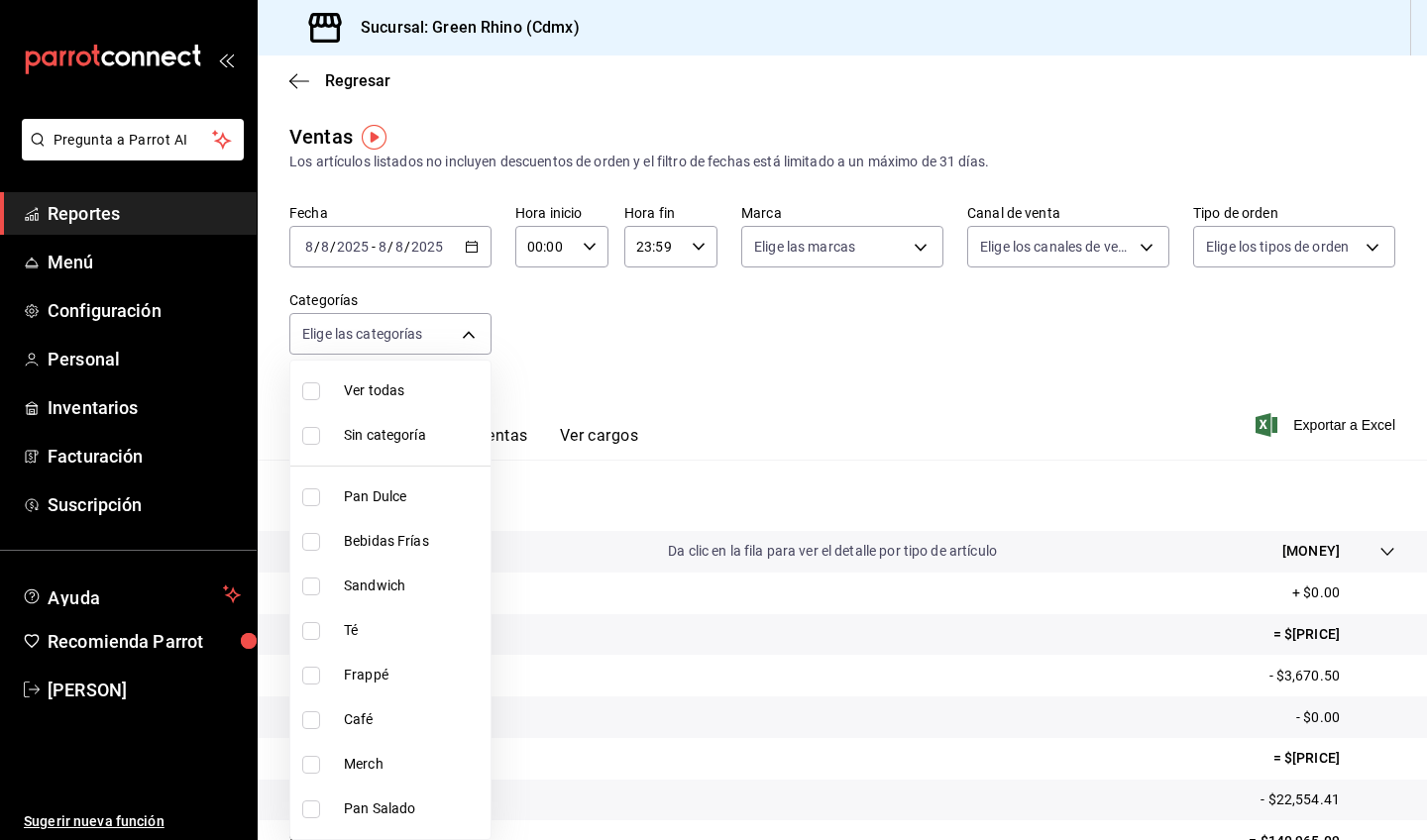click at bounding box center [714, 420] 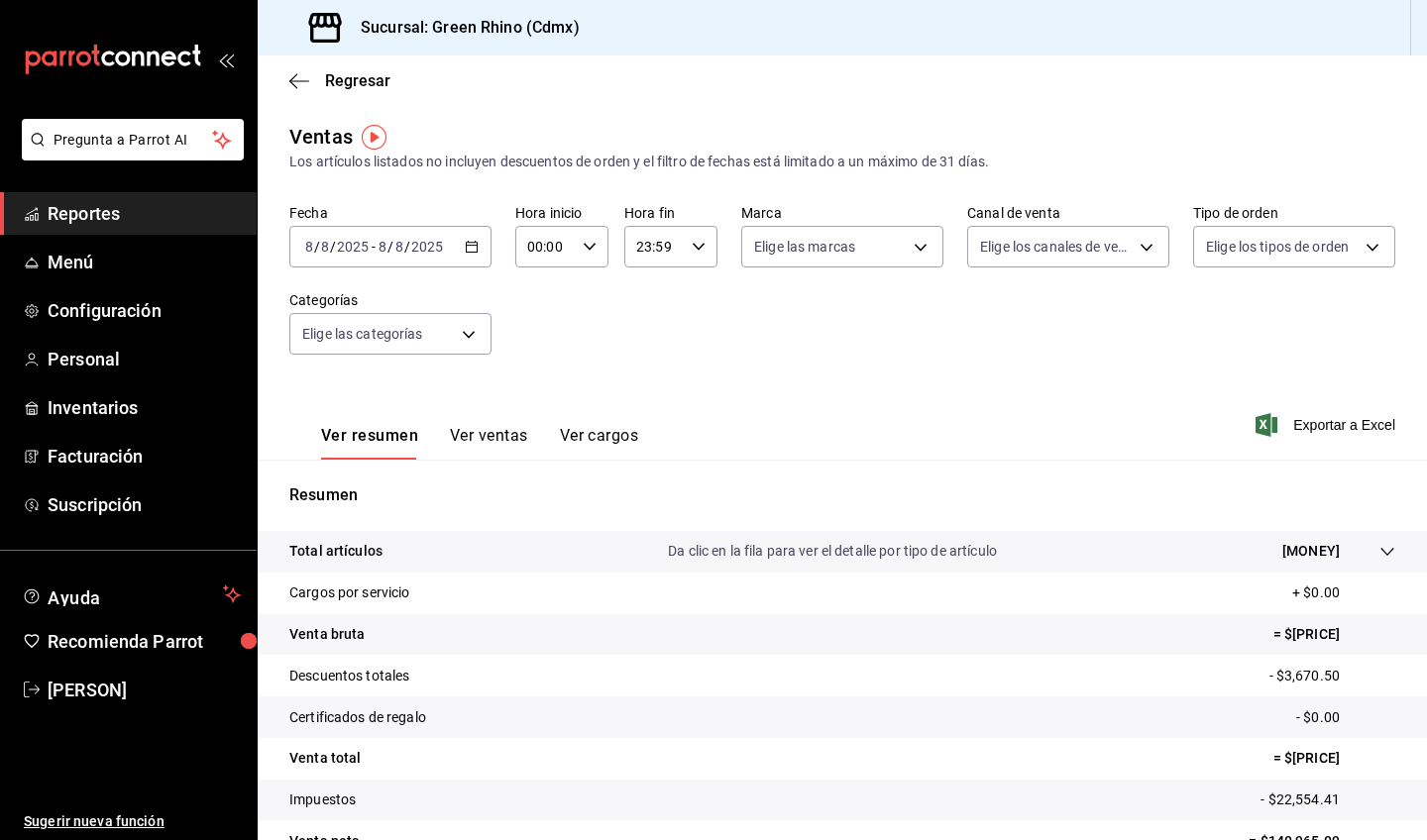 click on "Ver ventas" at bounding box center (489, 443) 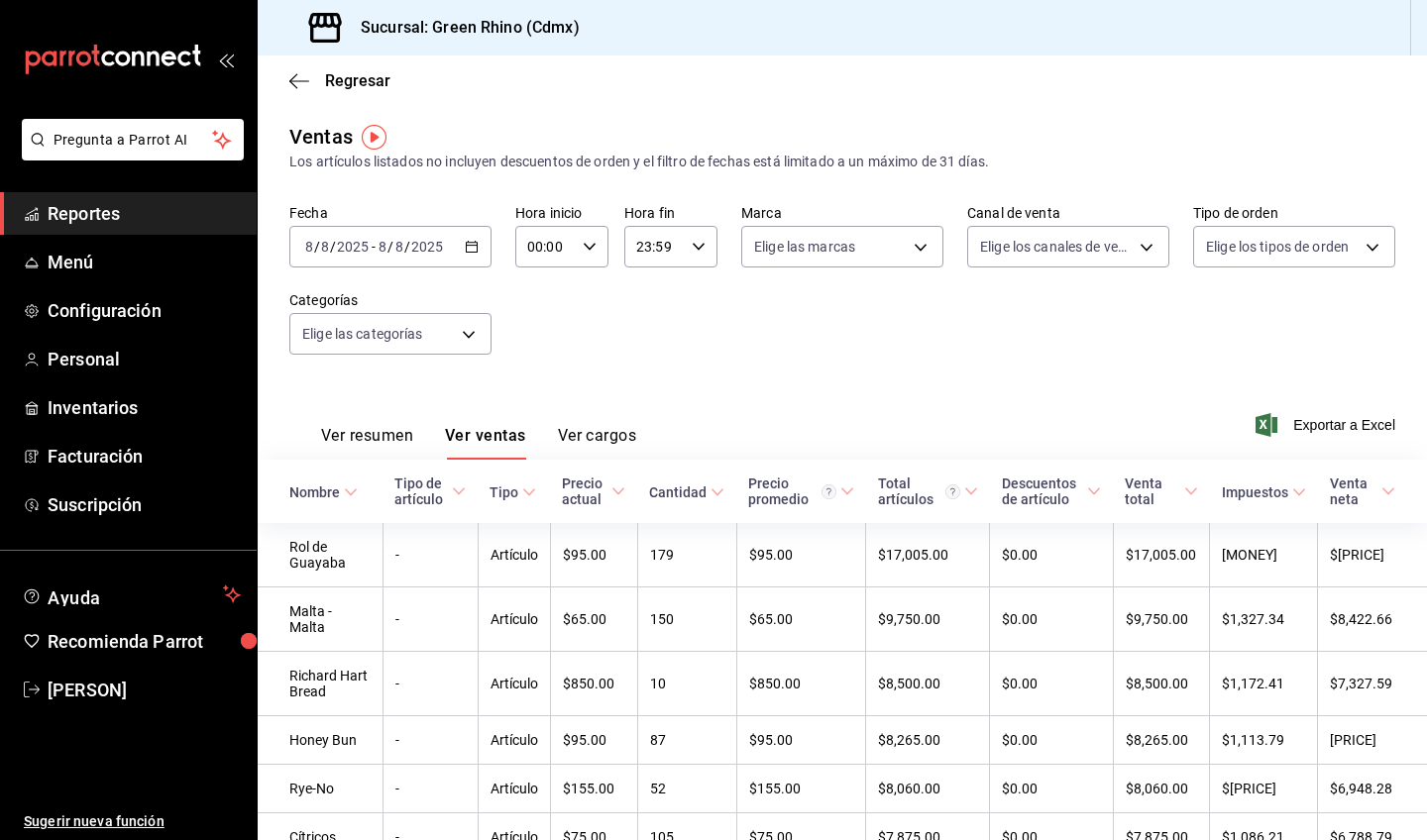 click 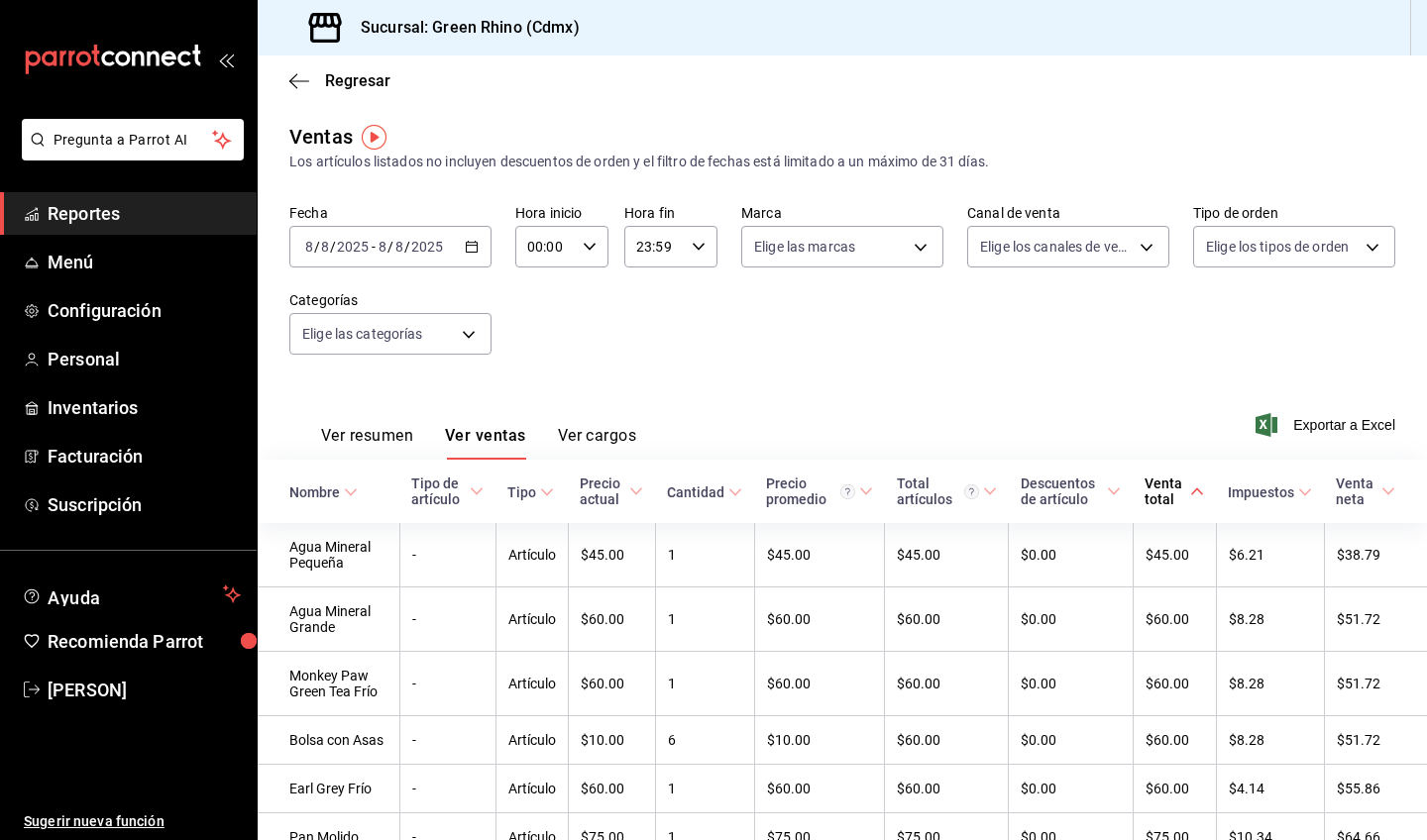 click on "Venta total" at bounding box center [1165, 491] 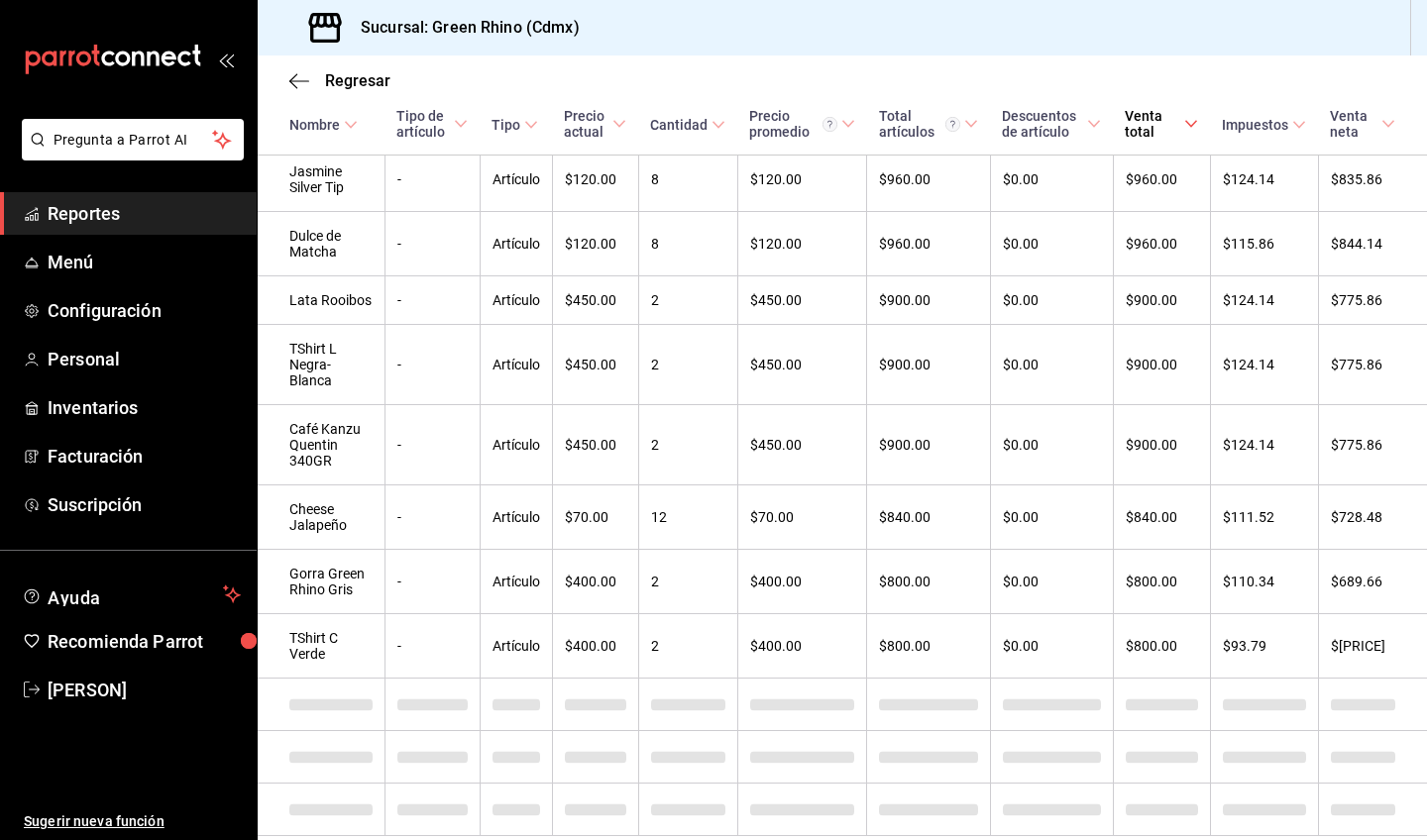 scroll, scrollTop: 2239, scrollLeft: 0, axis: vertical 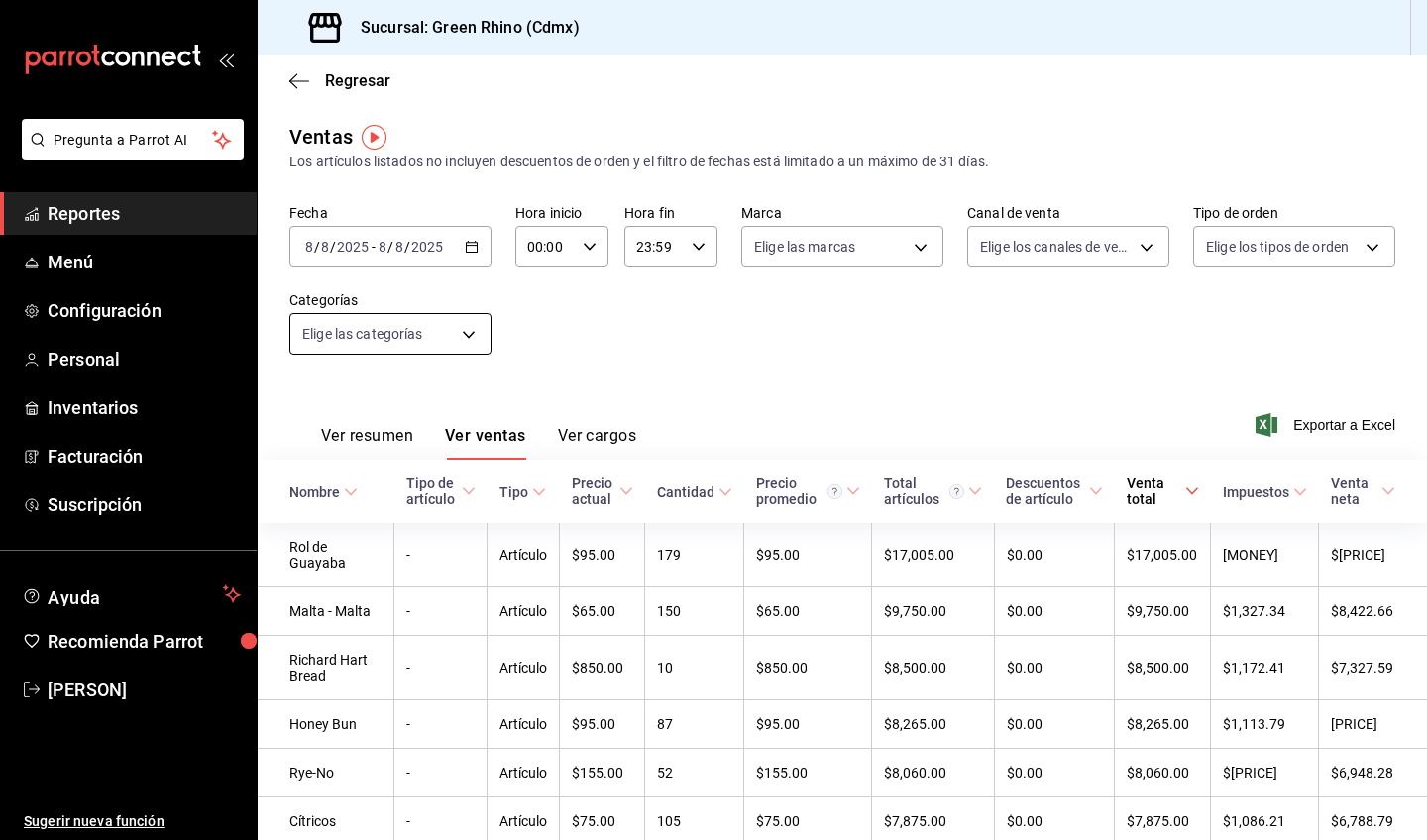 click on "Pregunta a Parrot AI Reportes   Menú   Configuración   Personal   Inventarios   Facturación   Suscripción   Ayuda Recomienda Parrot   [PERSON]   Sugerir nueva función   Sucursal: Green Rhino (Cdmx) Regresar Ventas Los artículos listados no incluyen descuentos de orden y el filtro de fechas está limitado a un máximo de 31 días. Fecha [DATE] [DATE] - [DATE] [DATE] Hora inicio 00:00 Hora inicio Hora fin 23:59 Hora fin Marca Elige las marcas Canal de venta Elige los canales de venta Tipo de orden Elige los tipos de orden Categorías Elige las categorías Ver resumen Ver ventas Ver cargos Exportar a Excel Nombre Tipo de artículo Tipo Precio actual Cantidad Precio promedio   Total artículos   Descuentos de artículo Venta total Impuestos Venta neta Rol de Guayaba - Artículo $[PRICE] [NUMBER] $[PRICE] $[PRICE] $[PRICE] $[PRICE] $[PRICE] $[PRICE]" at bounding box center [714, 420] 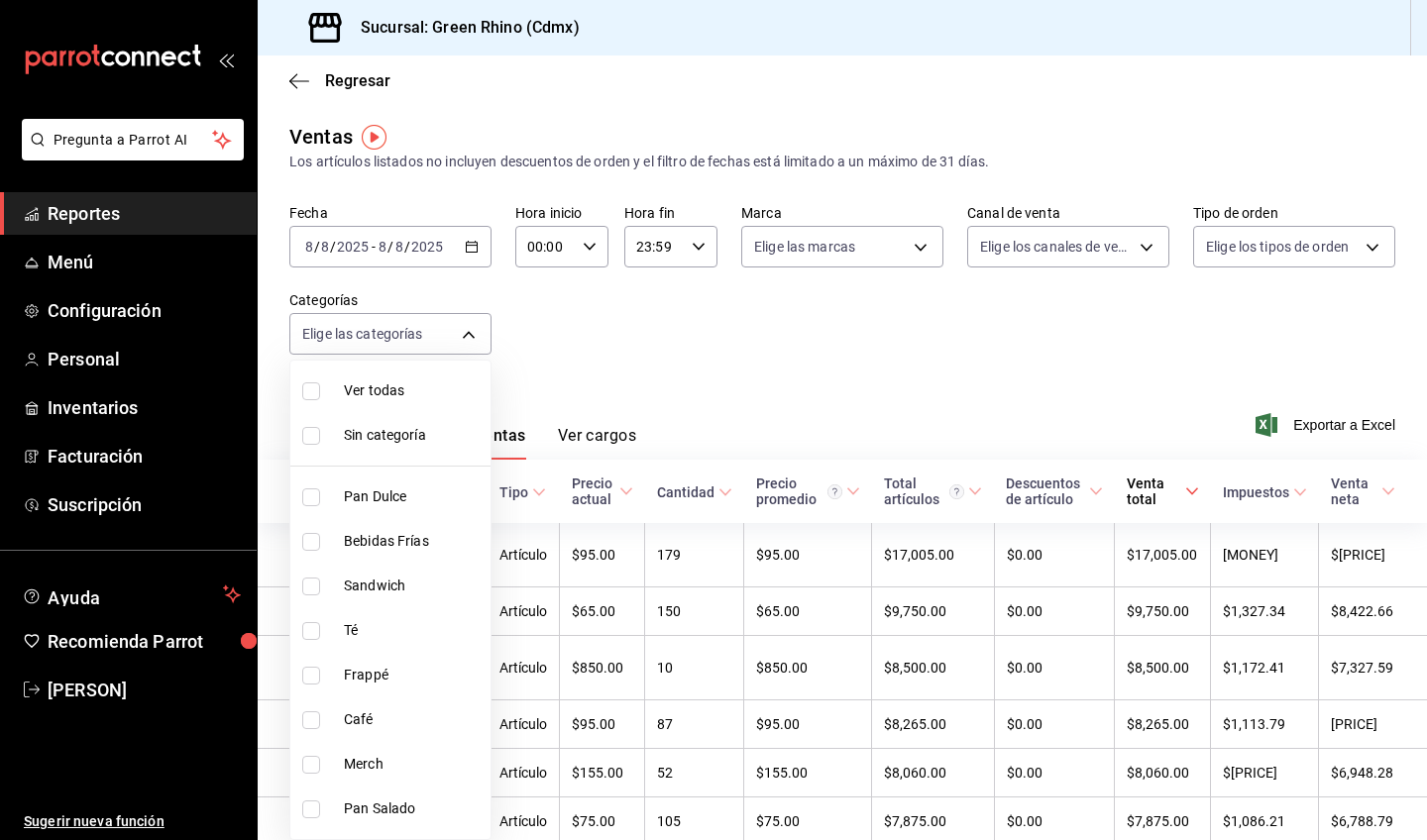 click on "Café" at bounding box center (413, 719) 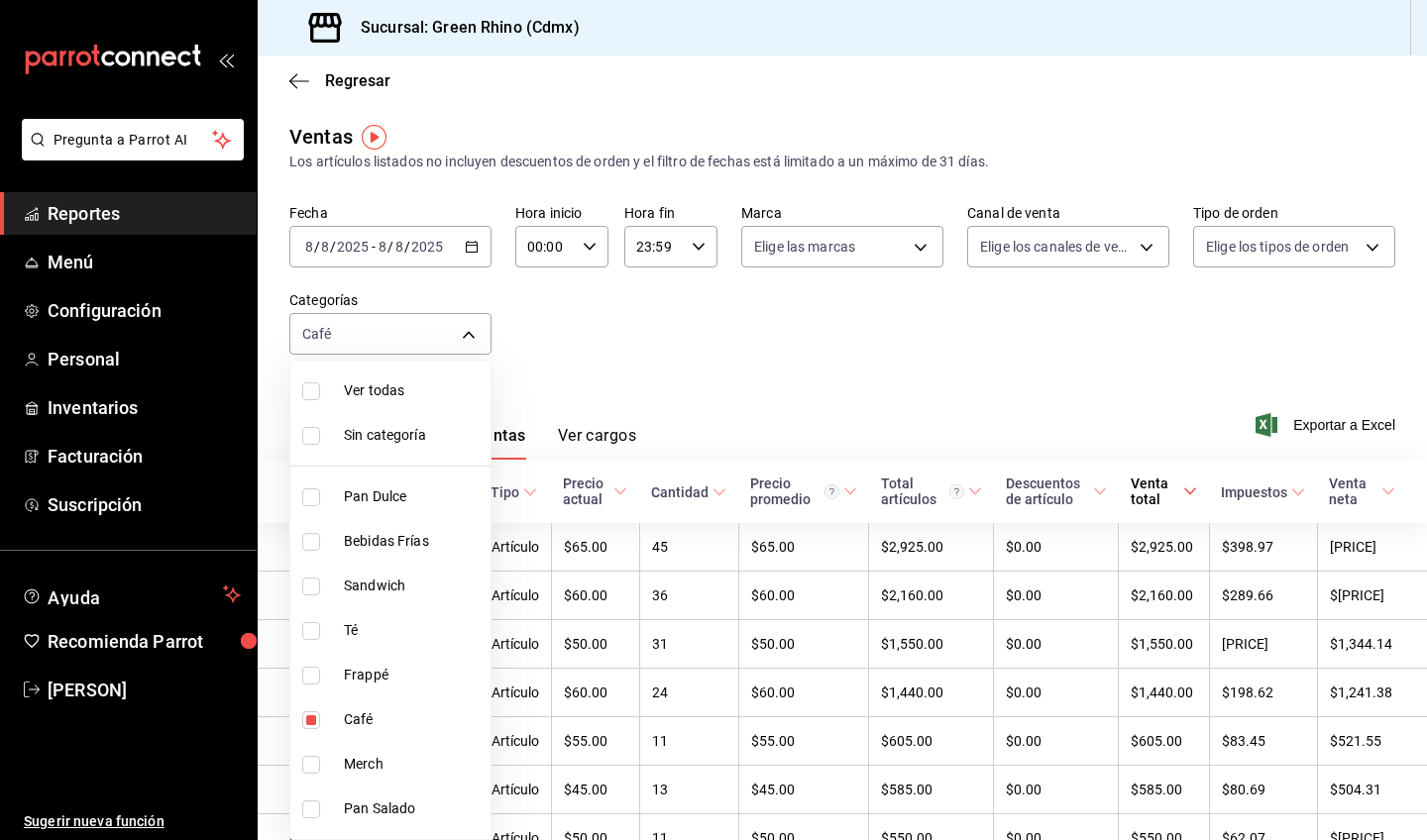 click at bounding box center [714, 420] 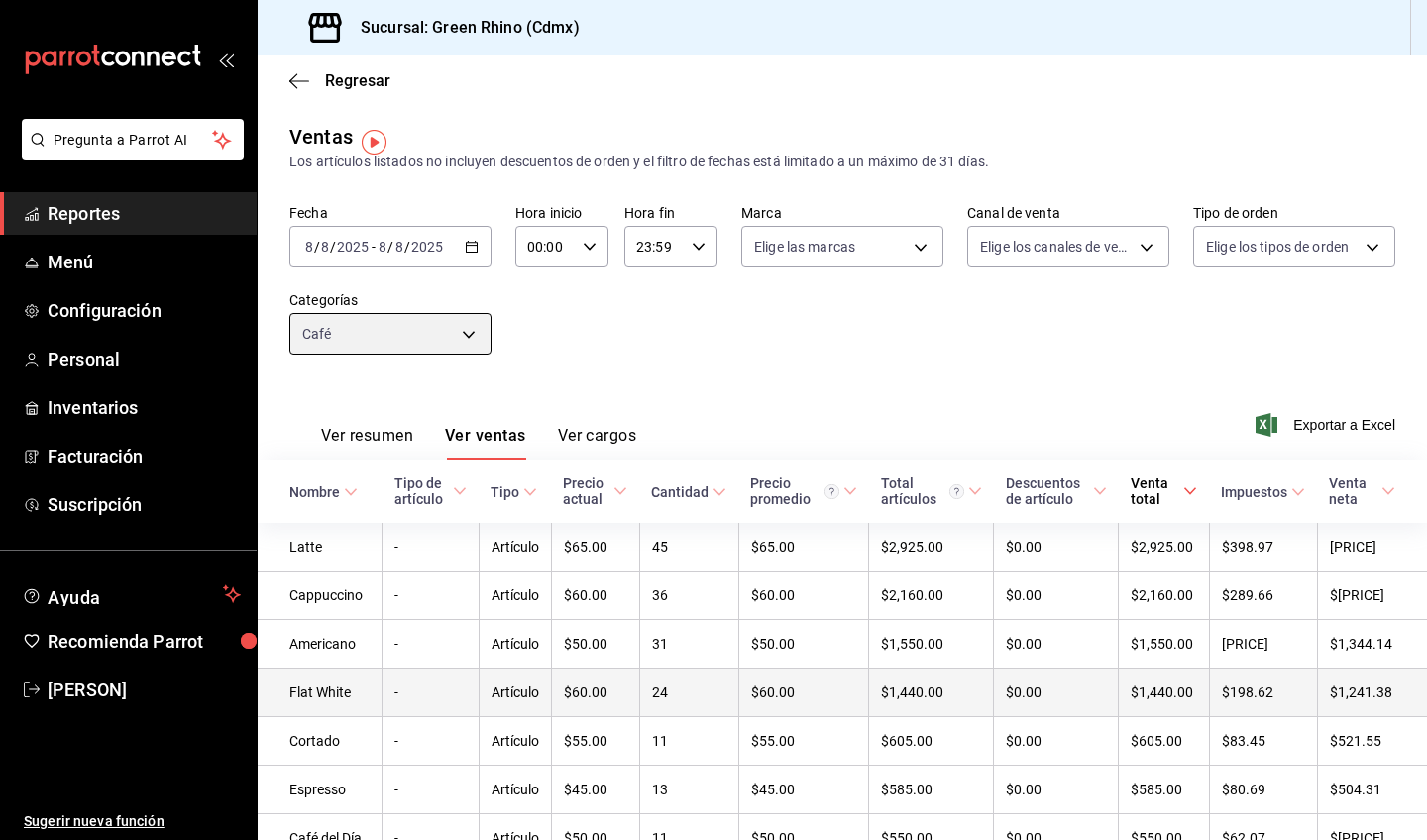 scroll, scrollTop: -36, scrollLeft: 0, axis: vertical 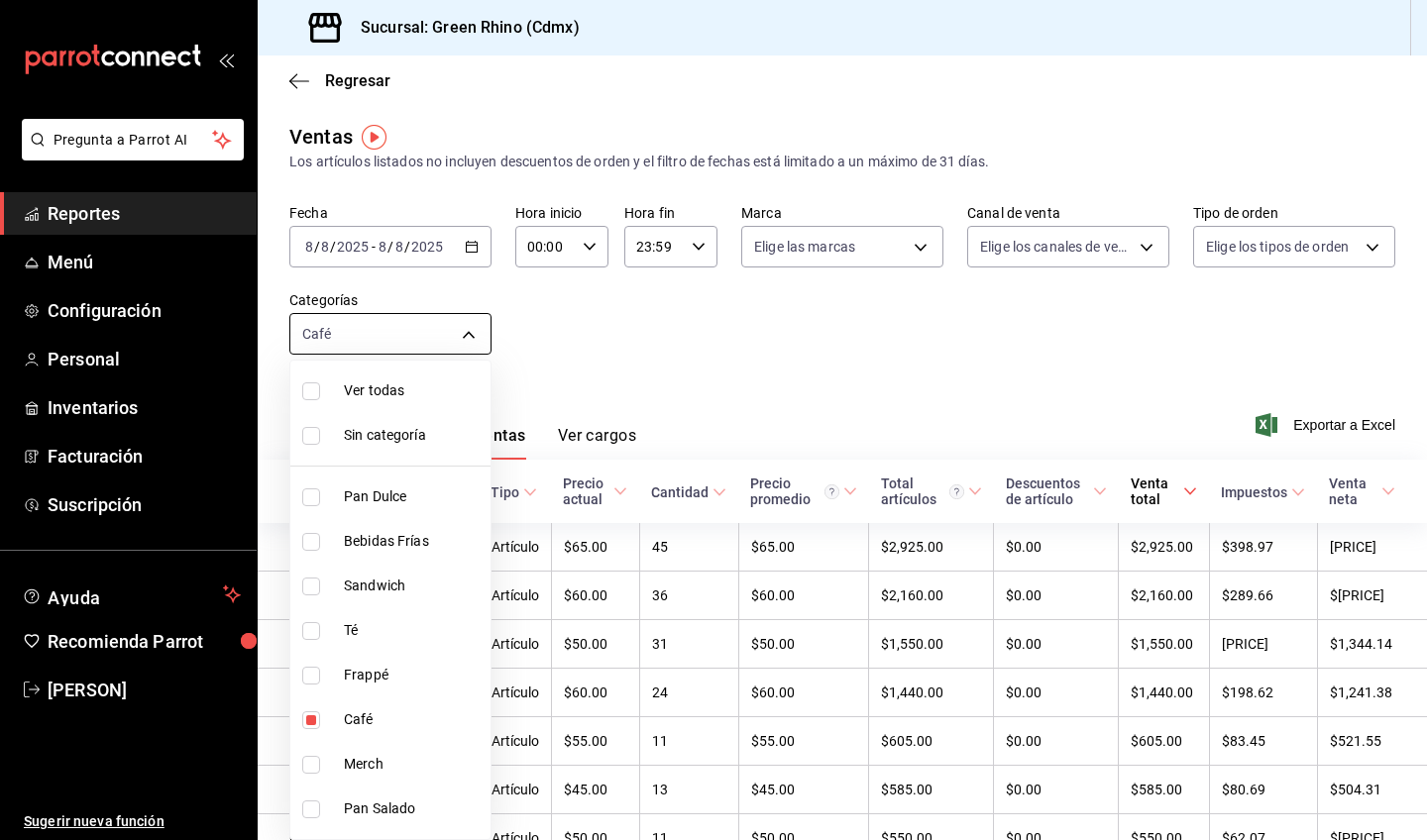 click on "Pregunta a Parrot AI Reportes   Menú   Configuración   Personal   Inventarios   Facturación   Suscripción   Ayuda Recomienda Parrot   [PERSON]   Sugerir nueva función   Sucursal: Green Rhino (Cdmx) Regresar Ventas Los artículos listados no incluyen descuentos de orden y el filtro de fechas está limitado a un máximo de 31 días. Fecha [DATE] [DATE] - [DATE] [DATE] Hora inicio 00:00 Hora inicio Hora fin 23:59 Hora fin Marca Elige las marcas Canal de venta Elige los canales de venta Tipo de orden Elige los tipos de orden Categorías Café [UUID] Ver resumen Ver ventas Ver cargos Exportar a Excel Nombre Tipo de artículo Tipo Precio actual Cantidad Precio promedio   Total artículos   Descuentos de artículo Venta total Impuestos Venta neta Latte - Artículo $65.00 45 $65.00 $2,925.00 $0.00 $2,925.00 $398.97 $2,526.03 Cappuccino - Artículo $60.00 36 $60.00 $2,160.00 $0.00 $2,160.00 $289.66 $1,870.34 Americano - Artículo $50.00 31 $50.00 $1,550.00 - -" at bounding box center [714, 420] 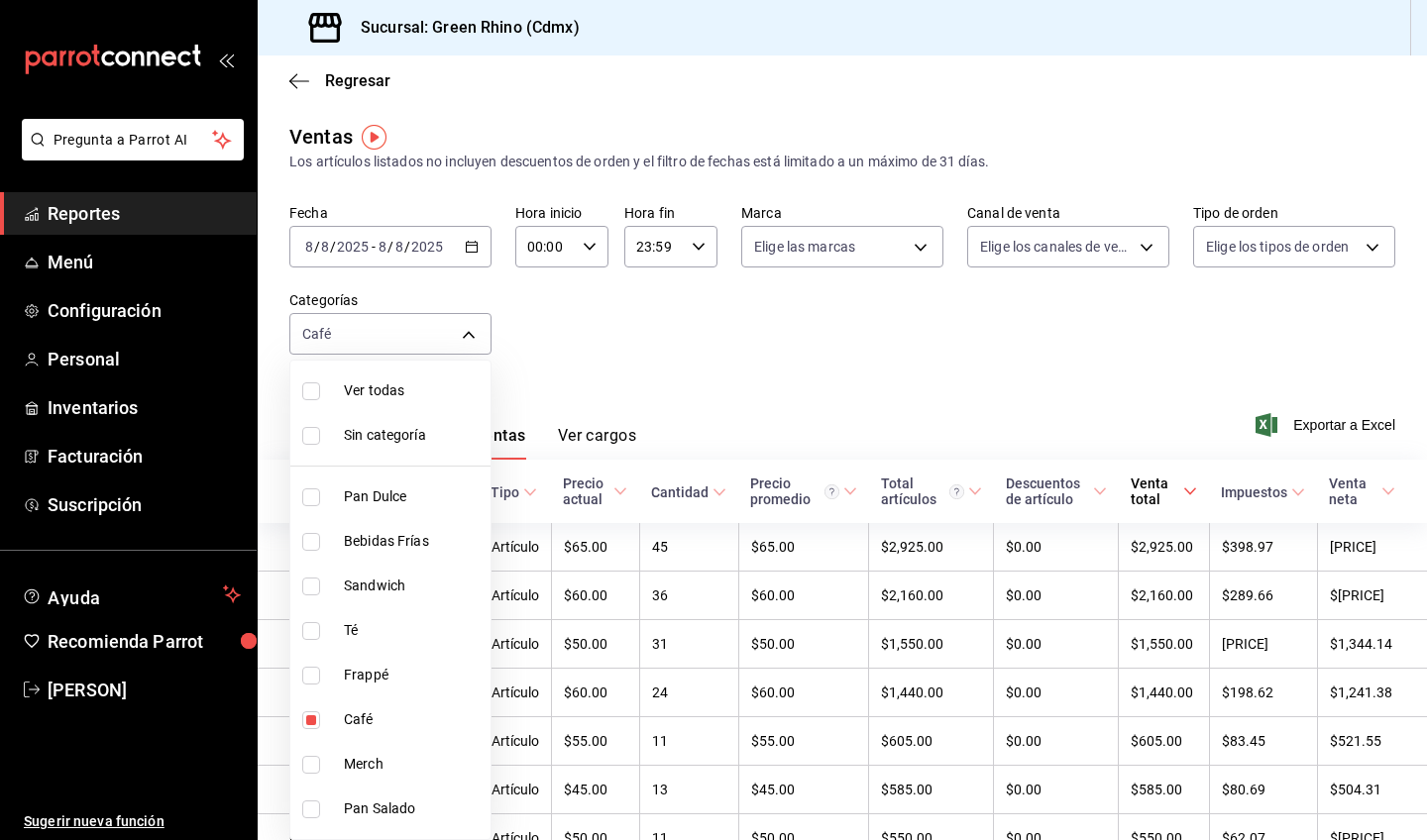 click on "Café" at bounding box center [413, 719] 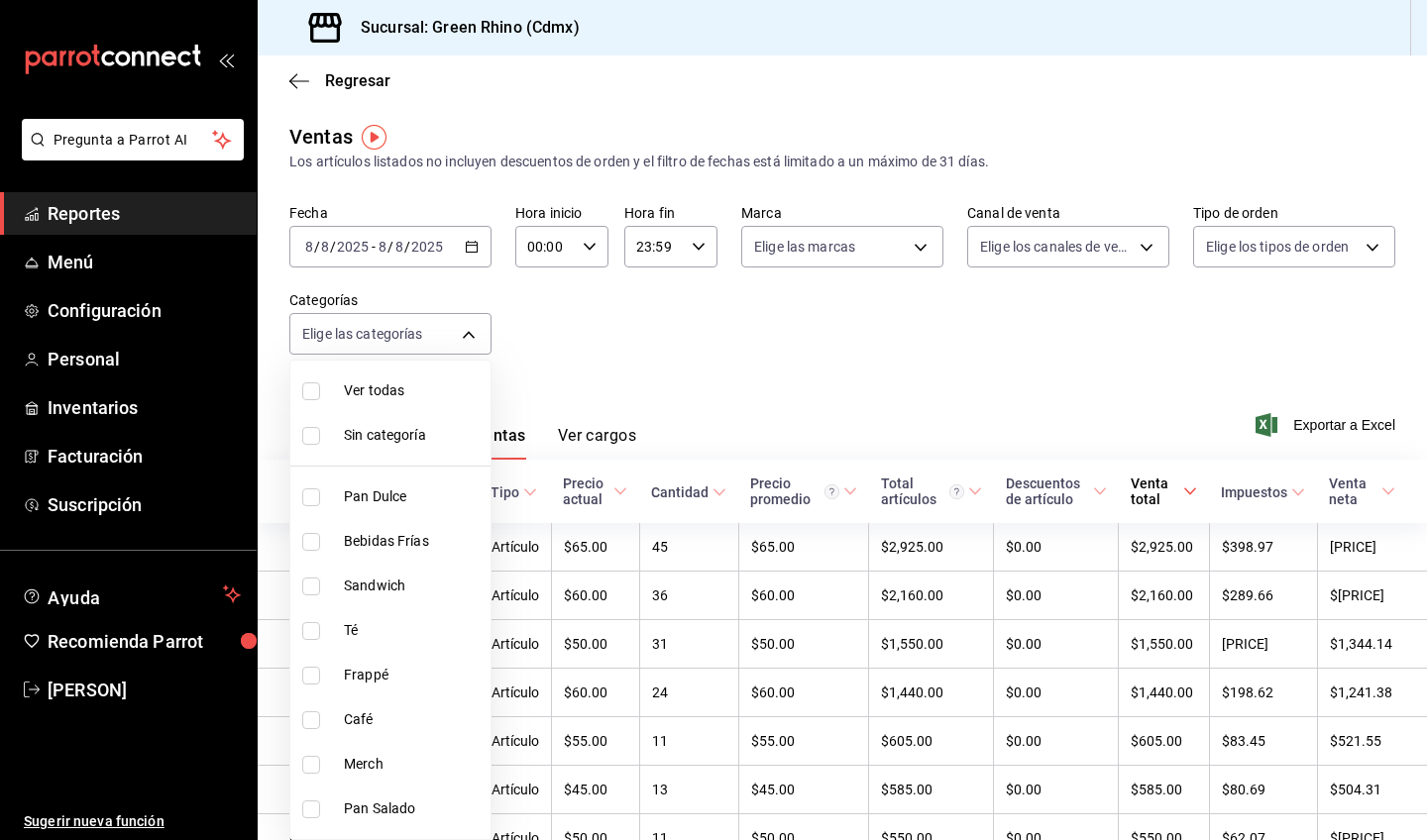 type 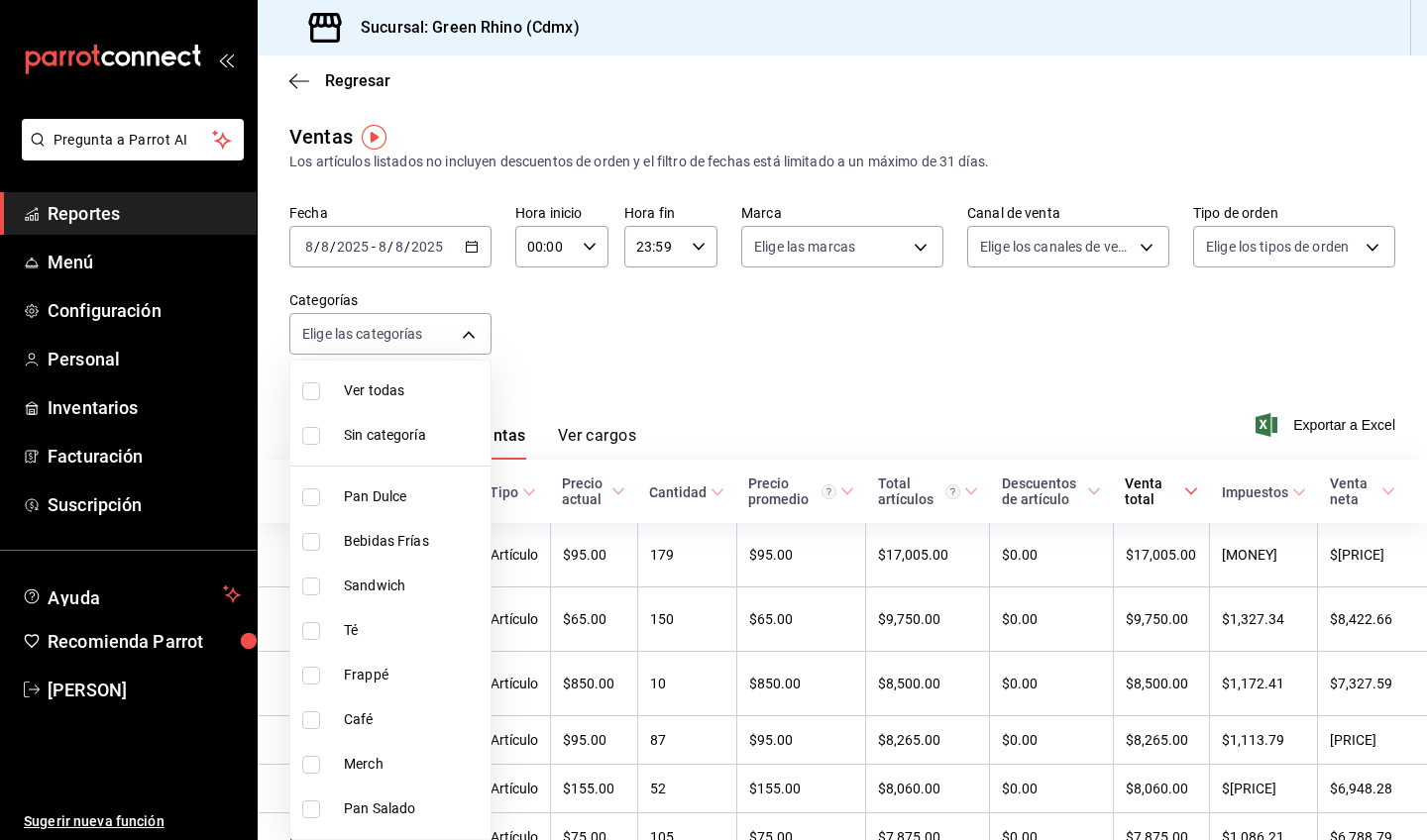click on "Pan Salado" at bounding box center [413, 808] 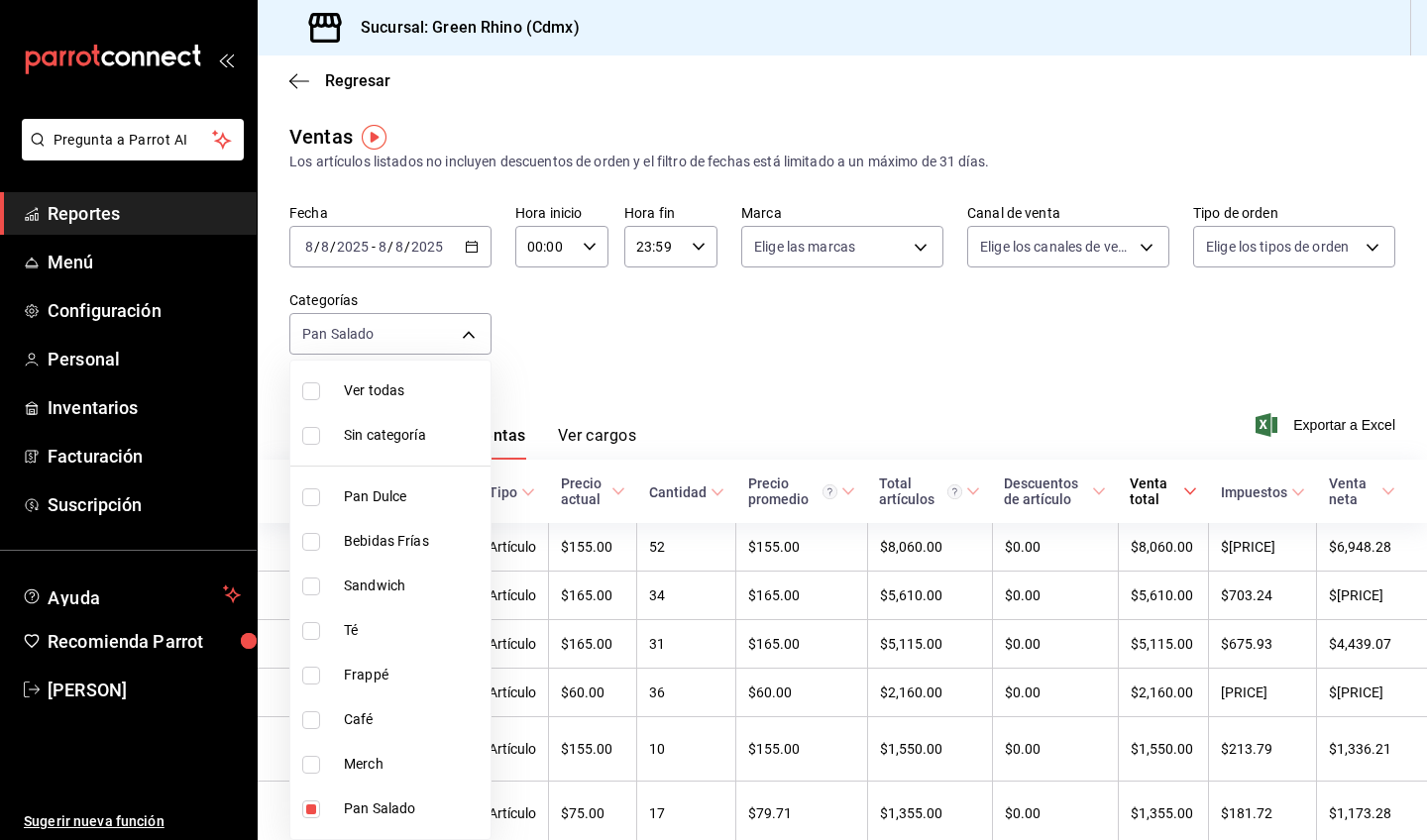 click at bounding box center (714, 420) 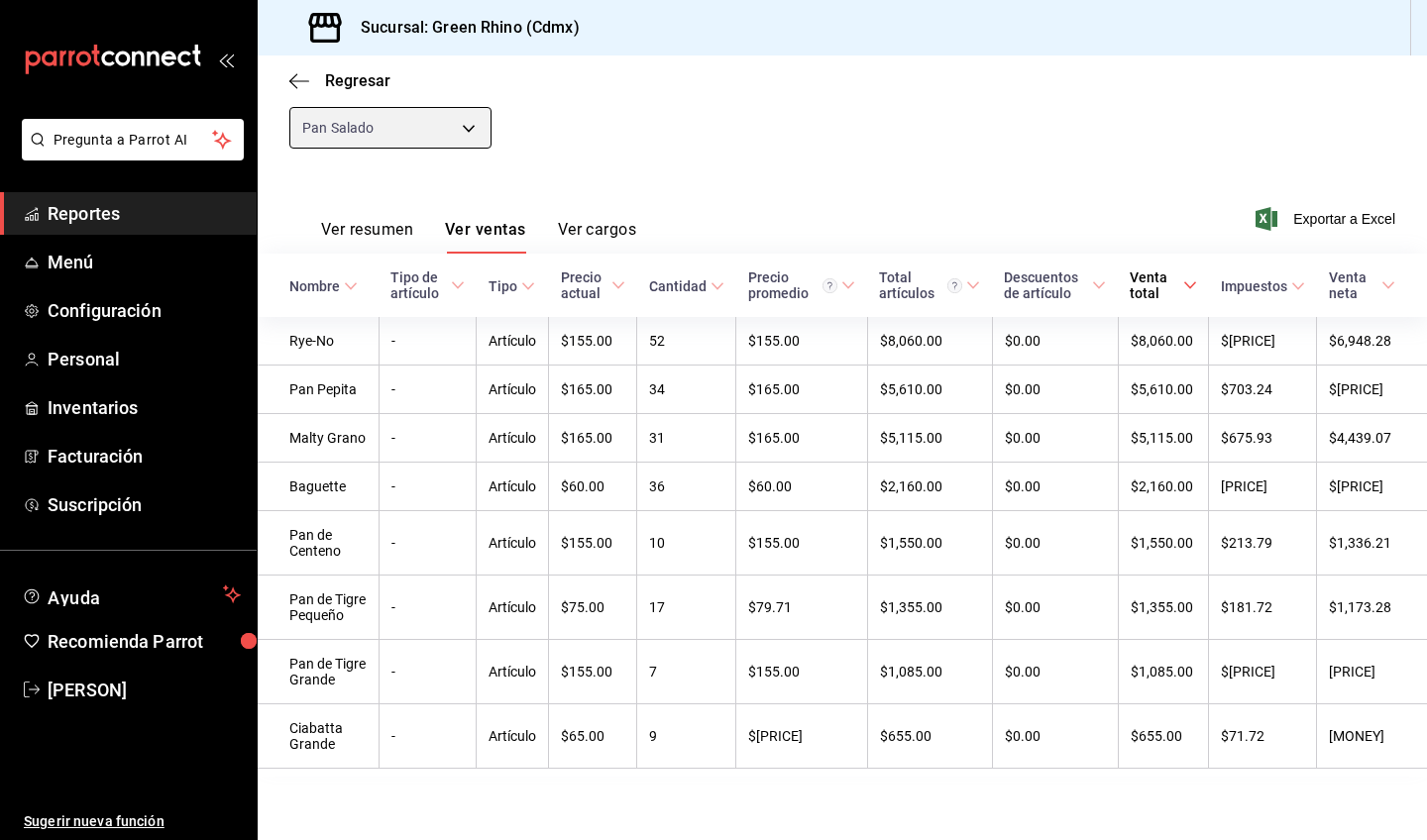 scroll, scrollTop: 206, scrollLeft: 0, axis: vertical 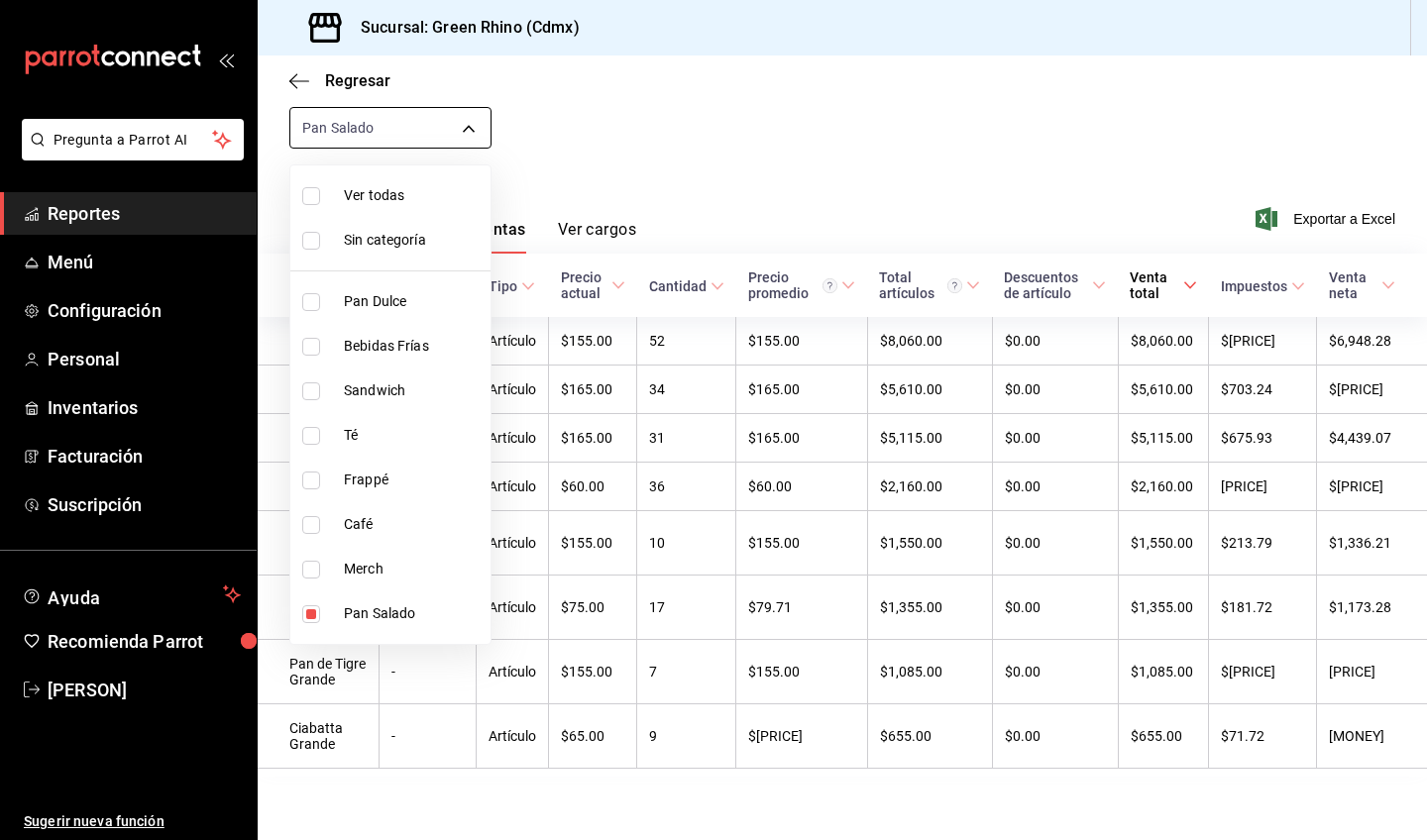 click on "Pregunta a Parrot AI Reportes   Menú   Configuración   Personal   Inventarios   Facturación   Suscripción   Ayuda Recomienda Parrot   [FIRST] [LAST]   Sugerir nueva función   Sucursal: Green Rhino ([CITY]) Regresar Ventas Los artículos listados no incluyen descuentos de orden y el filtro de fechas está limitado a un máximo de 31 días. Fecha [DATE] [DATE] - [DATE] [DATE] Hora inicio 00:00 Hora inicio Hora fin 23:59 Hora fin Marca Elige las marcas Canal de venta Elige los canales de venta Tipo de orden Elige los tipos de orden Categorías Pan Salado [UUID] Ver resumen Ver ventas Ver cargos Exportar a Excel Nombre Tipo de artículo Tipo Precio actual Cantidad Precio promedio   Total artículos   Descuentos de artículo Venta total Impuestos Venta neta Rye-No - Artículo $155.00 52 $155.00 $8,060.00 $0.00 $8,060.00 $1,111.72 $6,948.28 Pan Pepita - Artículo $165.00 34 $165.00 $5,610.00 $0.00 $5,610.00 $703.24 $4,906.76 Malty Grano - Artículo $165.00 31 $0.00" at bounding box center [714, 420] 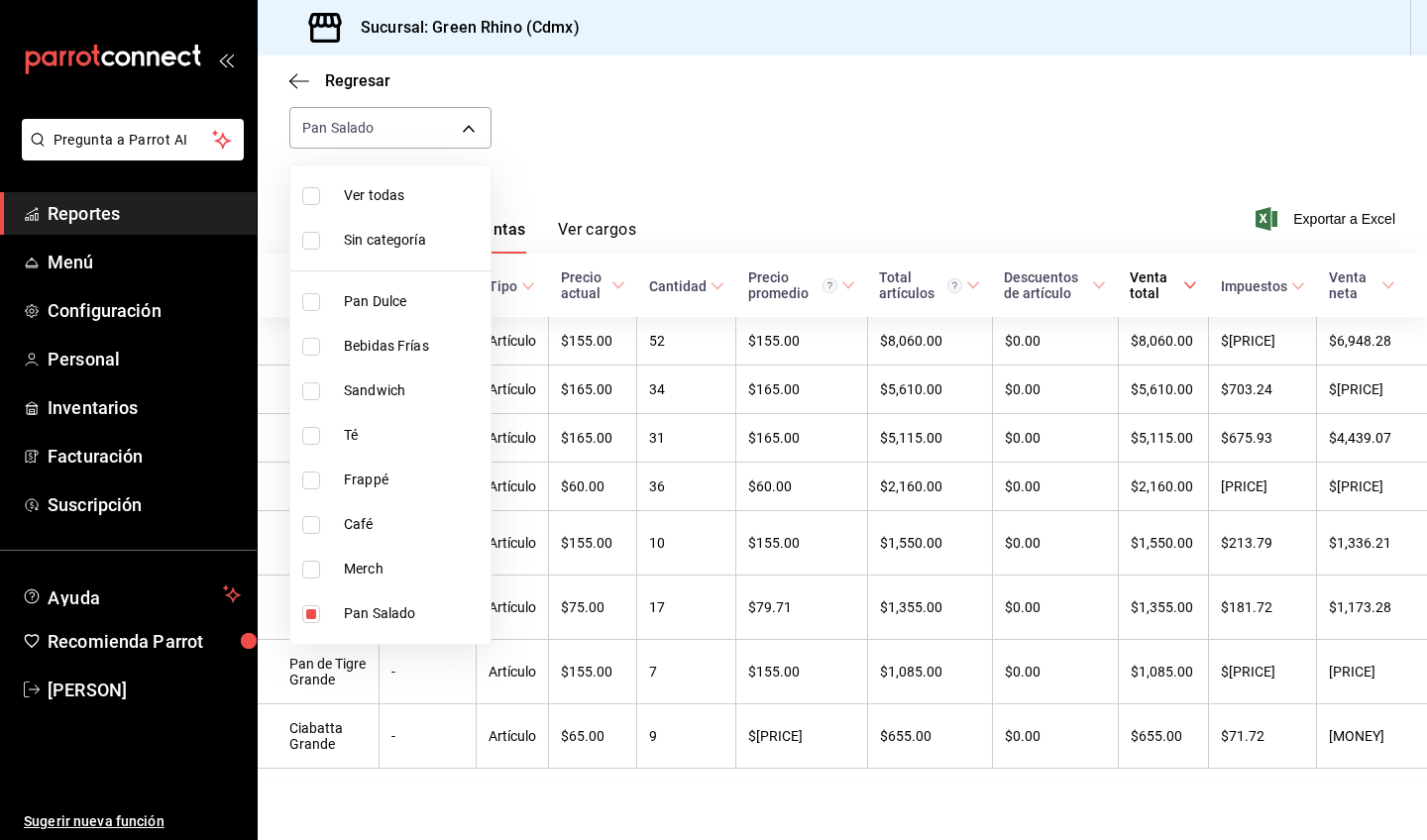 click on "Pan Salado" at bounding box center (413, 613) 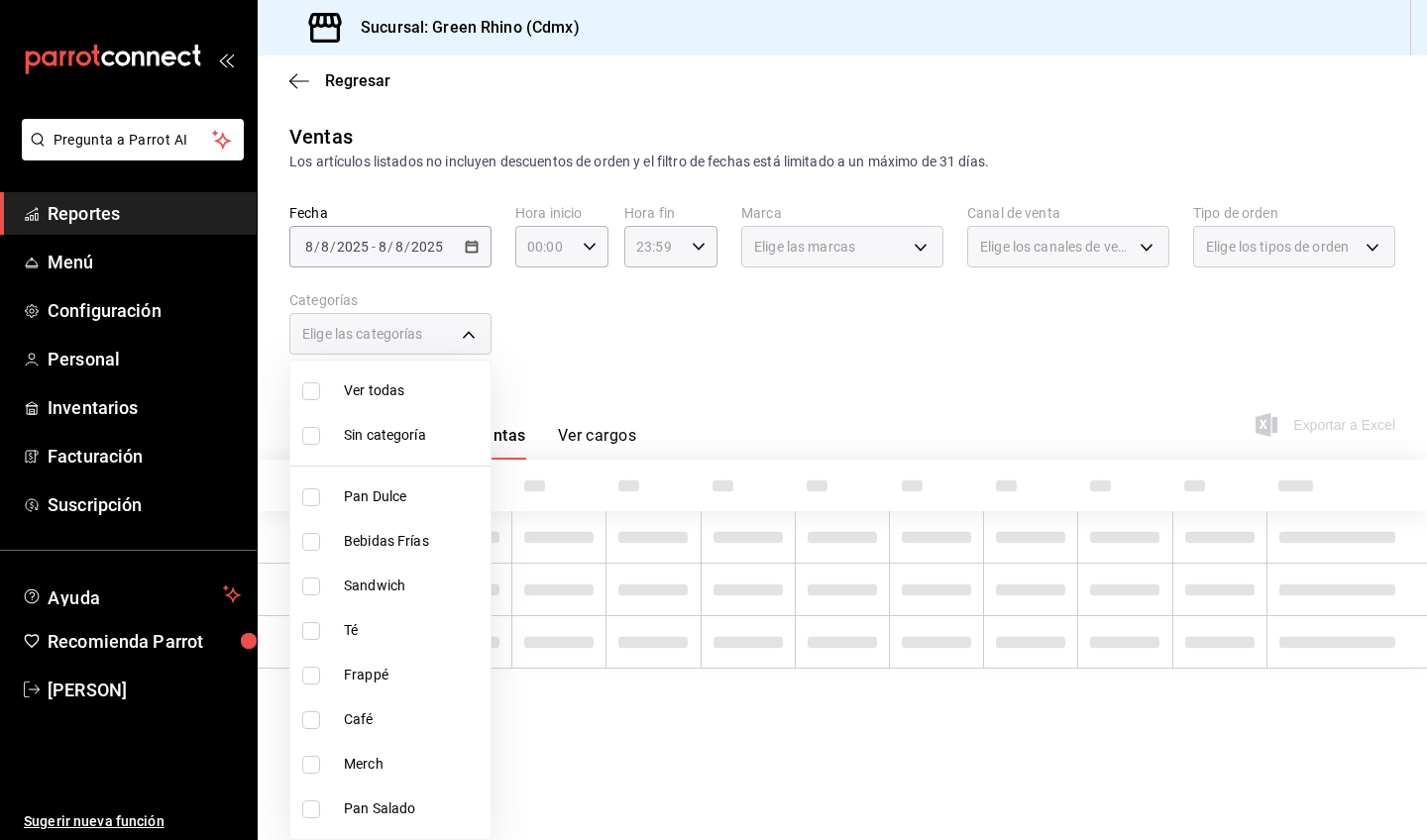scroll, scrollTop: 0, scrollLeft: 0, axis: both 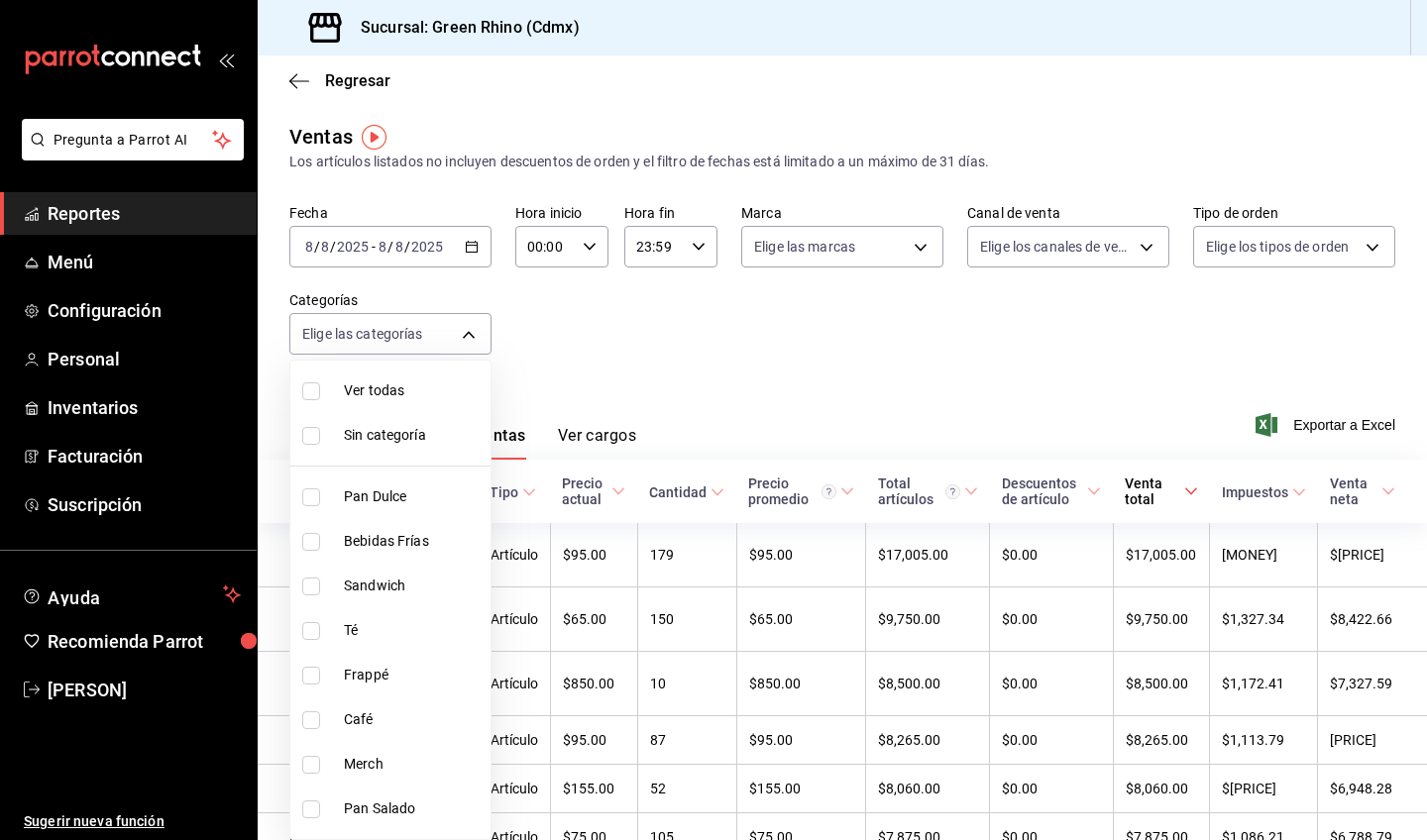 click on "Bebidas Frías" at bounding box center (390, 541) 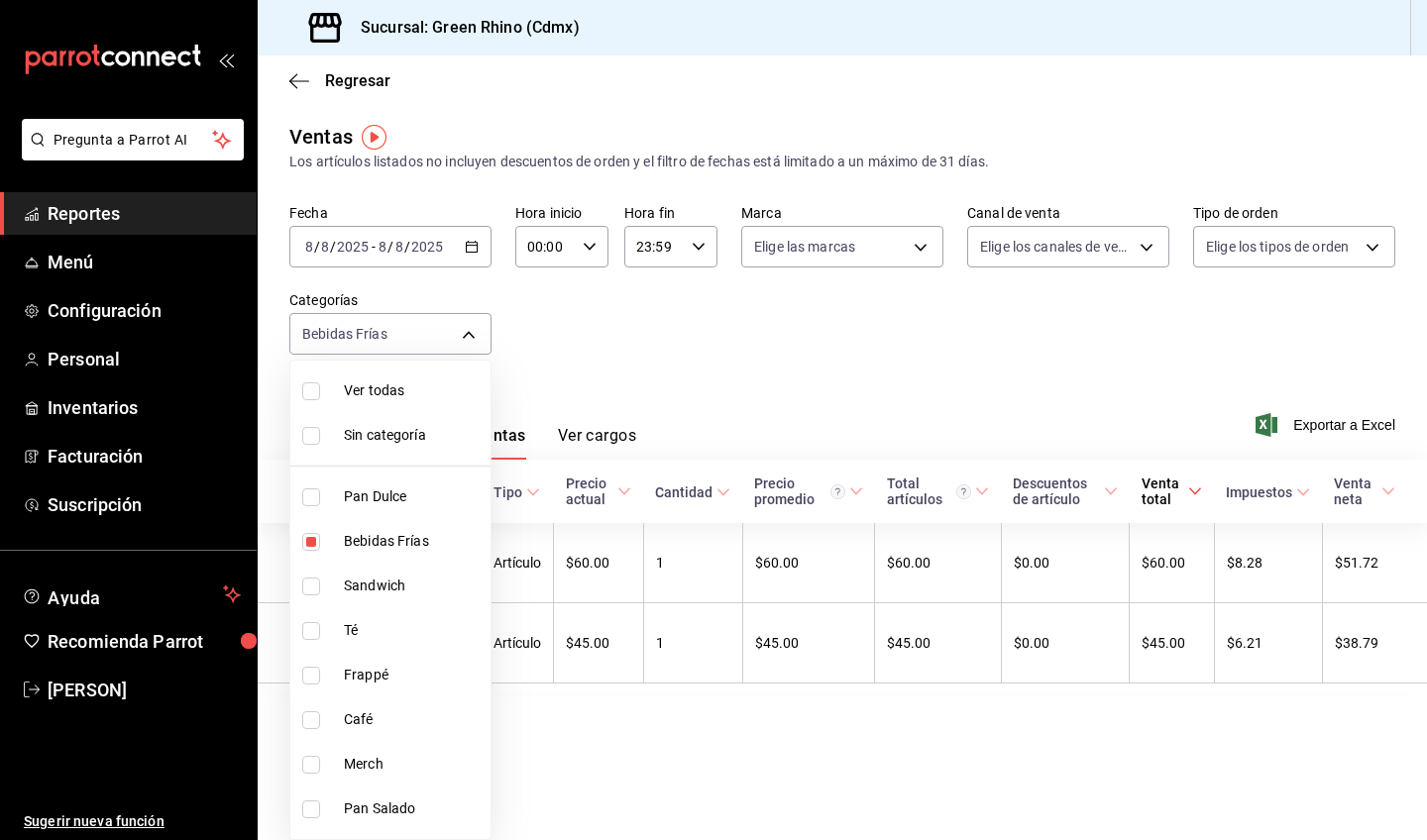 click at bounding box center (714, 420) 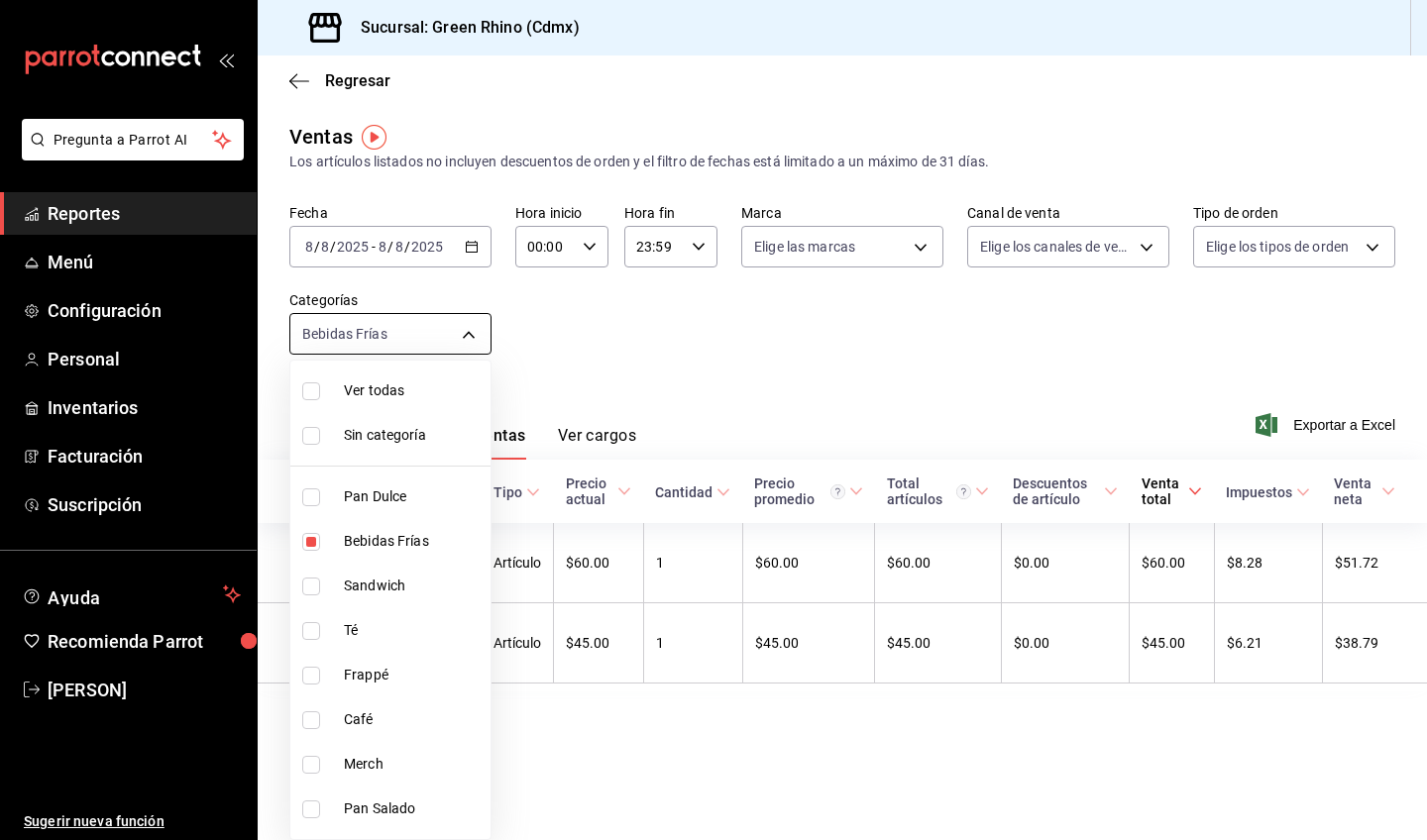 click on "Pregunta a Parrot AI Reportes   Menú   Configuración   Personal   Inventarios   Facturación   Suscripción   Ayuda Recomienda Parrot   [FIRST] [LAST]   Sugerir nueva función   Sucursal: Green Rhino (Cdmx) Regresar Ventas Los artículos listados no incluyen descuentos de orden y el filtro de fechas está limitado a un máximo de 31 días. Fecha [DATE] [DATE] - [DATE] [DATE] Hora inicio 00:00 Hora inicio Hora fin 23:59 Hora fin Marca Elige las marcas Canal de venta Elige los canales de venta Tipo de orden Elige los tipos de orden Categorías Bebidas Frías [UUID] Ver resumen Ver ventas Ver cargos Exportar a Excel Nombre Tipo de artículo Tipo Precio actual Cantidad Precio promedio   Total artículos   Descuentos de artículo Venta total Impuestos Venta neta Agua Mineral Grande - Artículo [MONEY] 1 [MONEY] [MONEY] [MONEY] [MONEY] [MONEY] Agua Mineral Pequeña - Artículo [MONEY] 1 [MONEY] [MONEY] [MONEY] [MONEY] [MONEY] GANA 1 MES GRATIS EN TU SUSCRIPCIÓN AQUÍ" at bounding box center (714, 420) 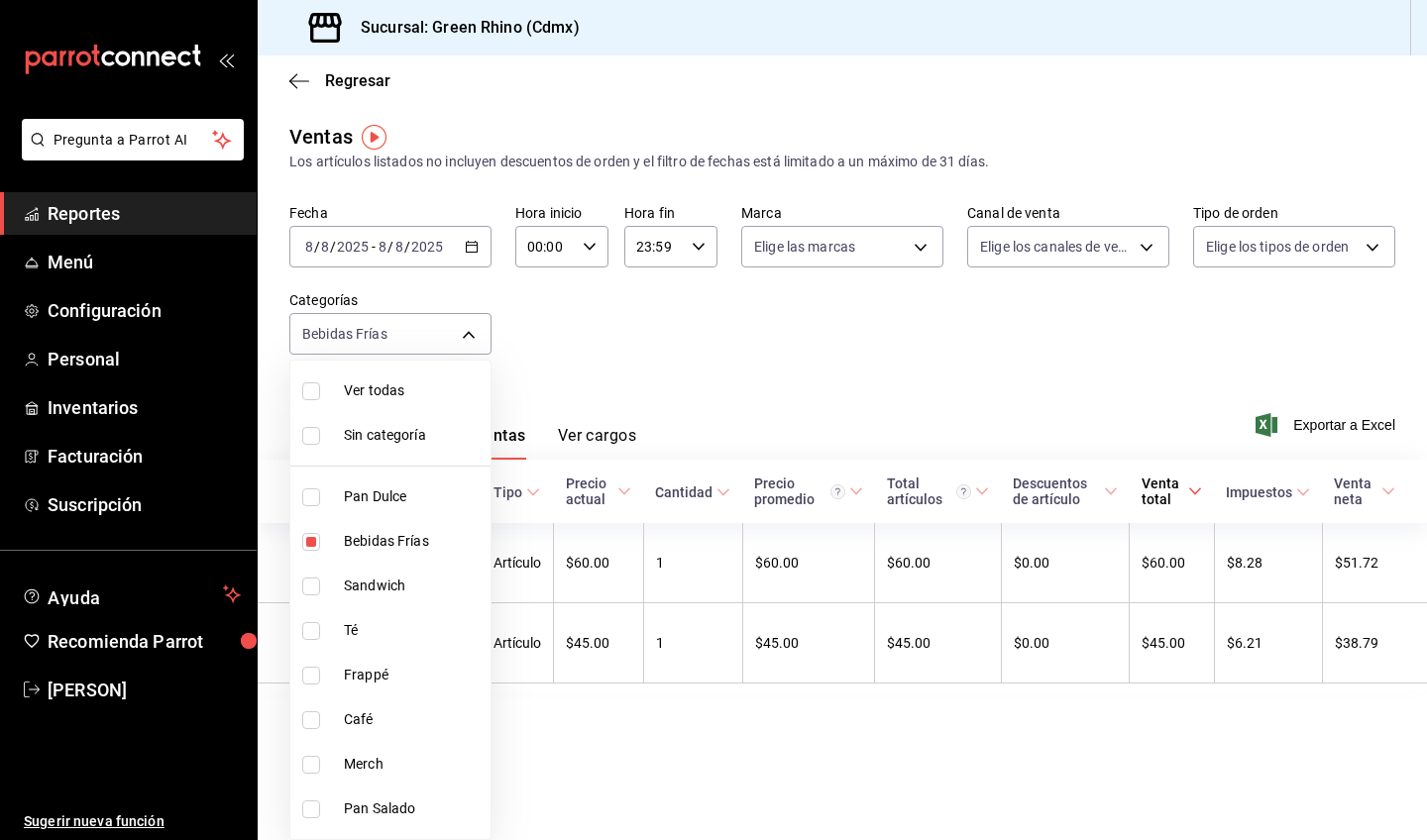 click on "Sandwich" at bounding box center [413, 585] 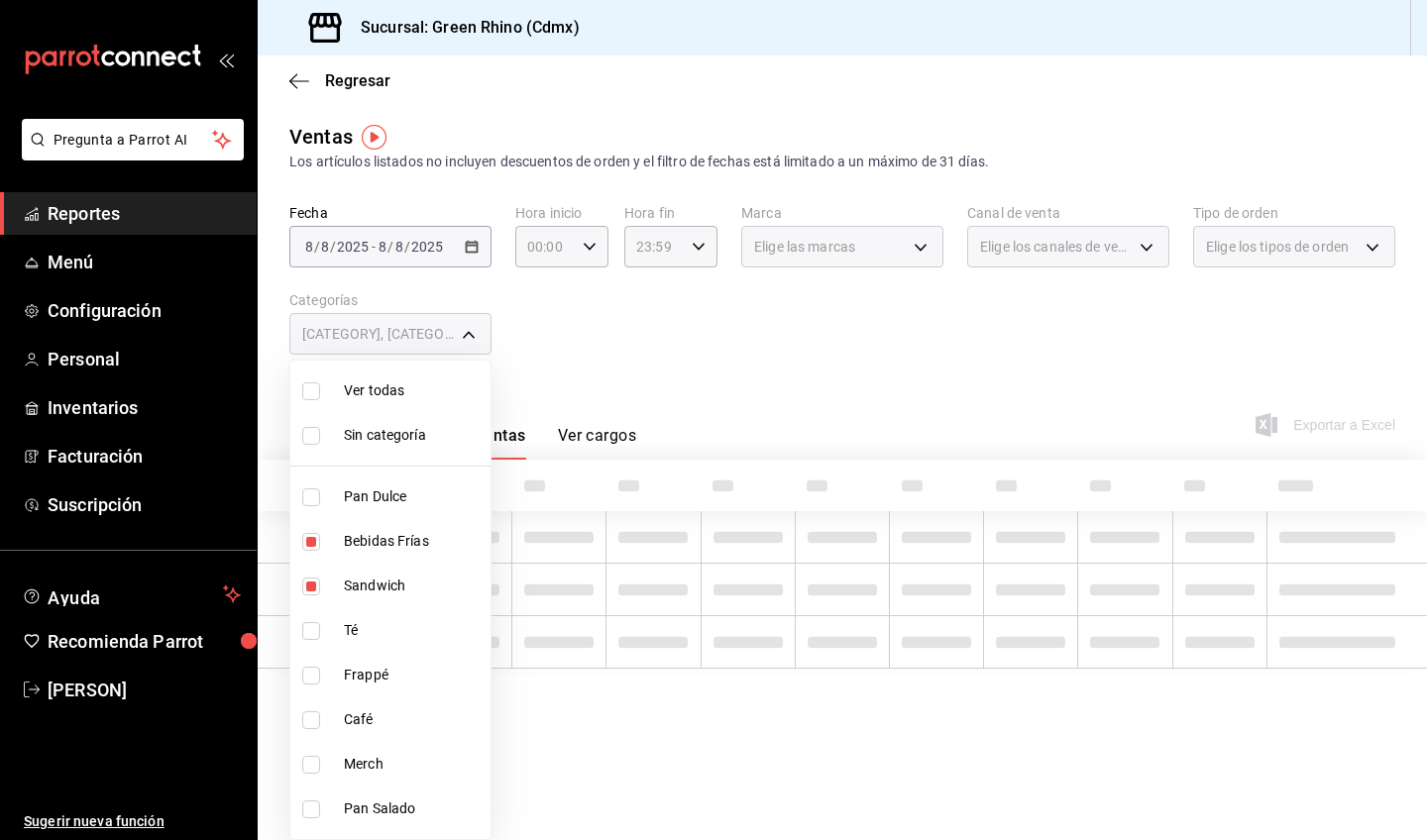 click on "Bebidas Frías" at bounding box center (413, 541) 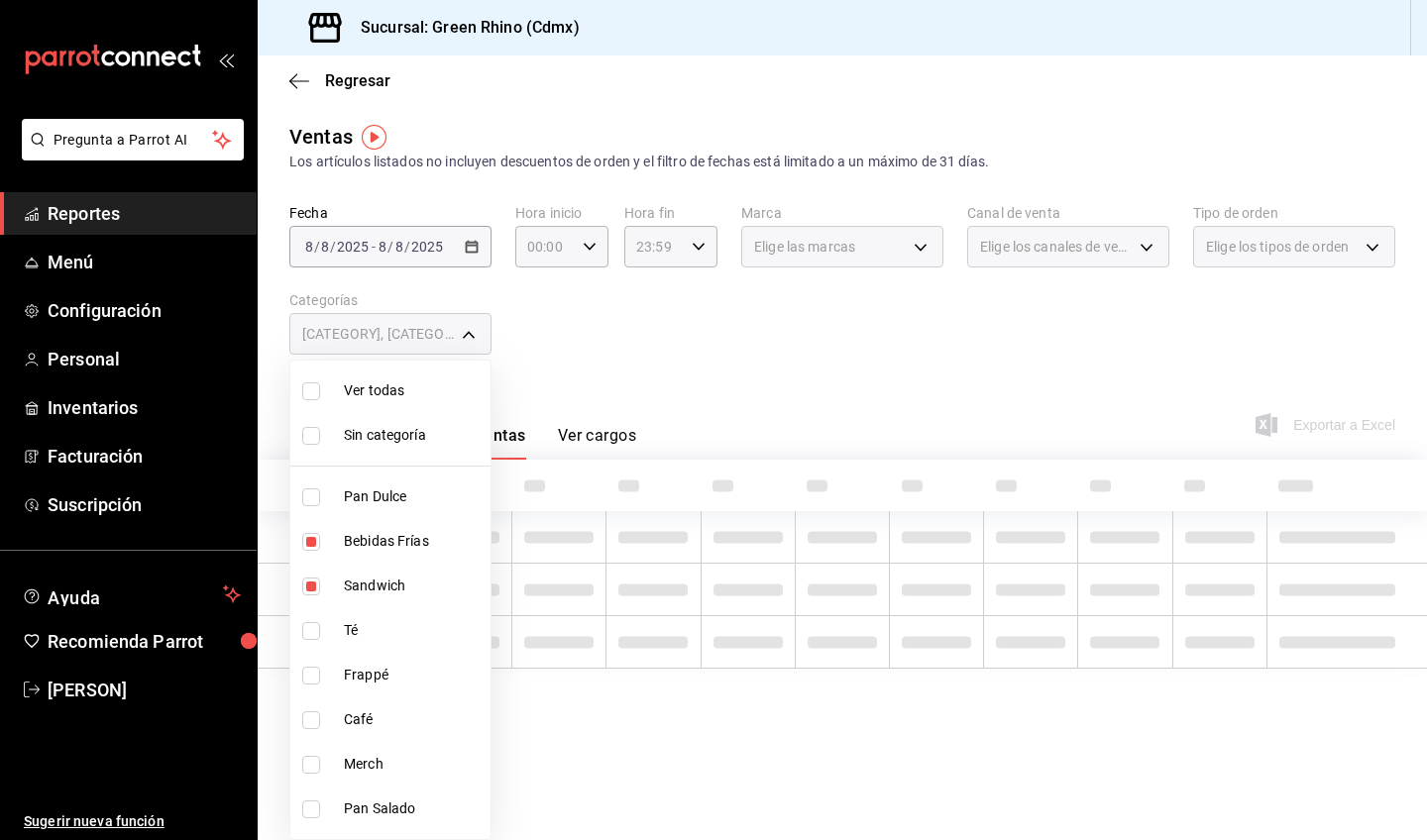 checkbox on "false" 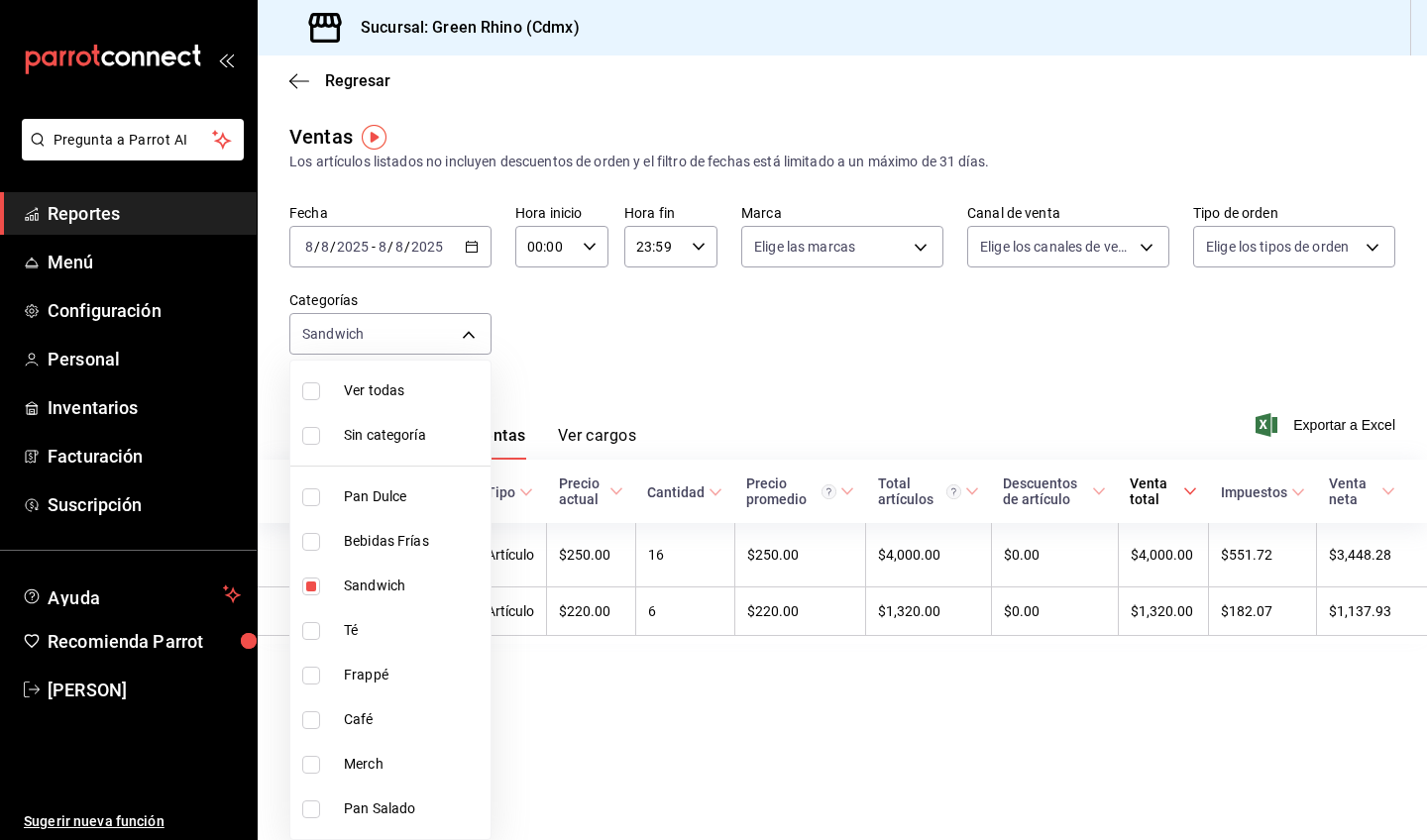 click at bounding box center (714, 420) 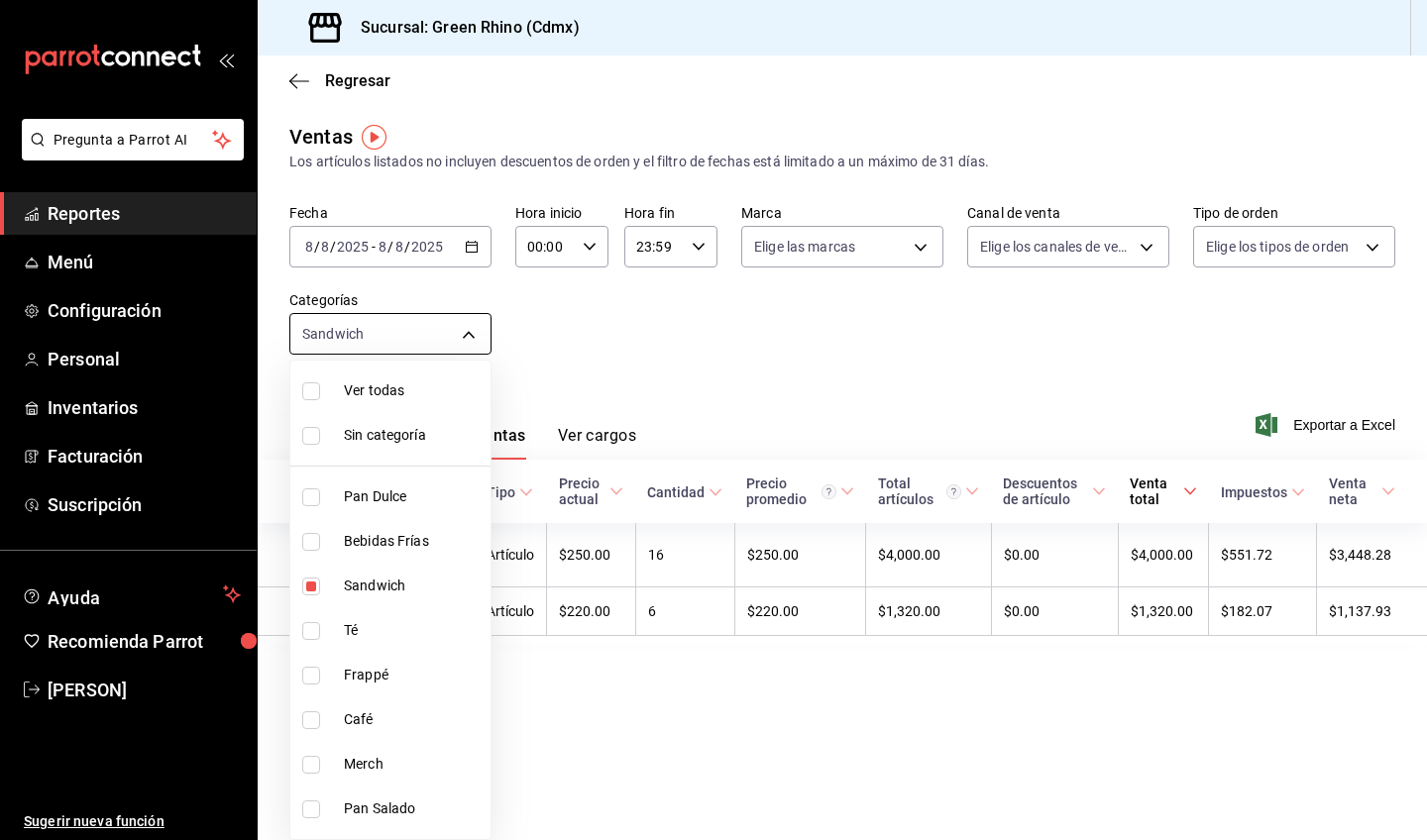 click on "Pregunta a Parrot AI Reportes   Menú   Configuración   Personal   Inventarios   Facturación   Suscripción   Ayuda Recomienda Parrot   [FIRST] [LAST]   Sugerir nueva función   Sucursal: Green Rhino ([CITY]) Regresar Ventas Los artículos listados no incluyen descuentos de orden y el filtro de fechas está limitado a un máximo de 31 días. Fecha [DATE] [DATE] - [DATE] [DATE] Hora inicio 00:00 Hora inicio Hora fin 23:59 Hora fin Marca Elige las marcas Canal de venta Elige los canales de venta Tipo de orden Elige los tipos de orden Categorías Sandwich [UUID] Ver resumen Ver ventas Ver cargos Exportar a Excel Nombre Tipo de artículo Tipo Precio actual Cantidad Precio promedio   Total artículos   Descuentos de artículo Venta total Impuestos Venta neta Jamón + 2 Quesos - Artículo $250.00 16 $250.00 $4,000.00 $0.00 $4,000.00 $551.72 $3,448.28 Kim-Cheese - Artículo $220.00 6 $220.00 $1,320.00 $0.00 $1,320.00 $182.07 $1,137.93 Ver video tutorial Ir a video" at bounding box center (714, 420) 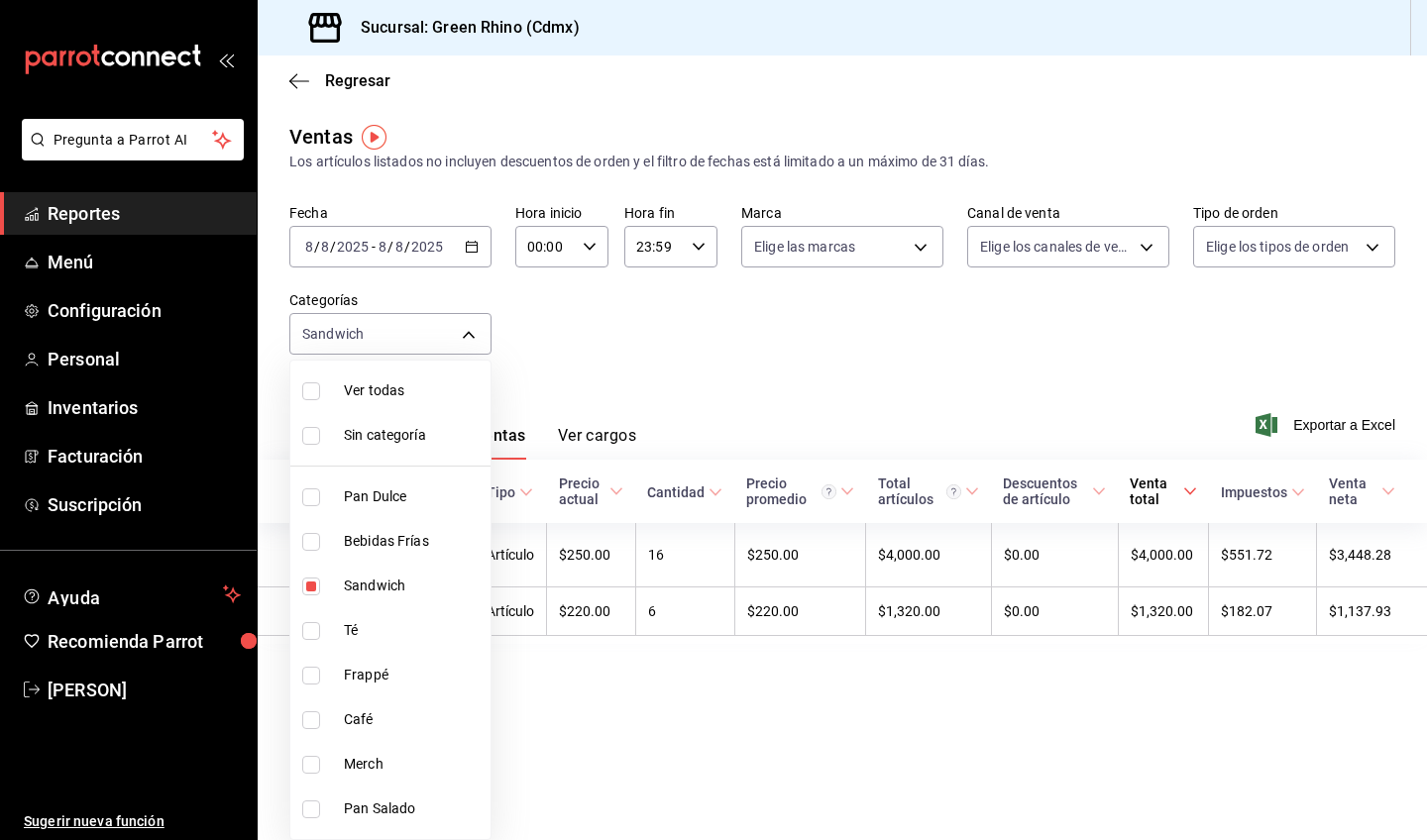 click on "Té" at bounding box center [413, 630] 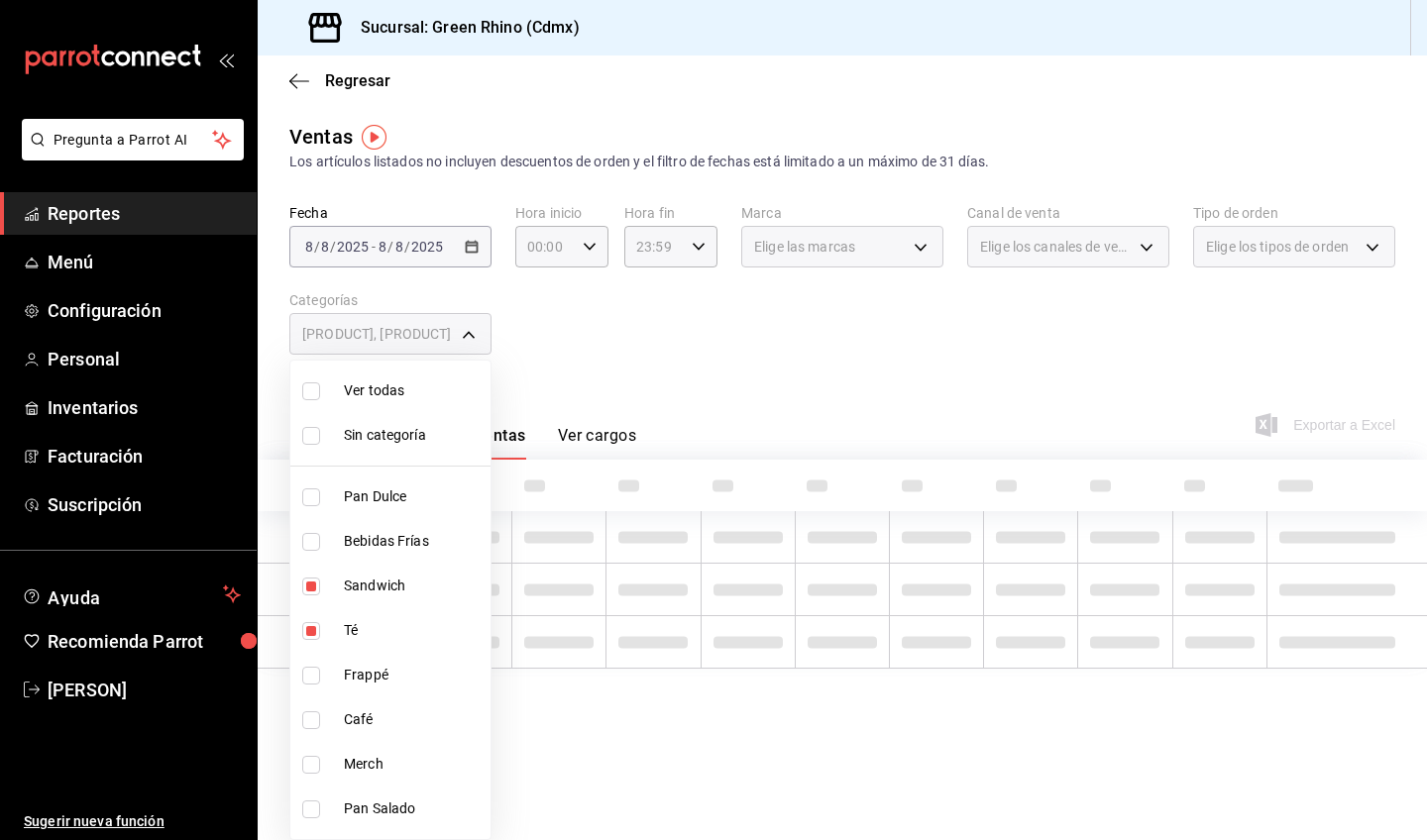 click at bounding box center (311, 586) 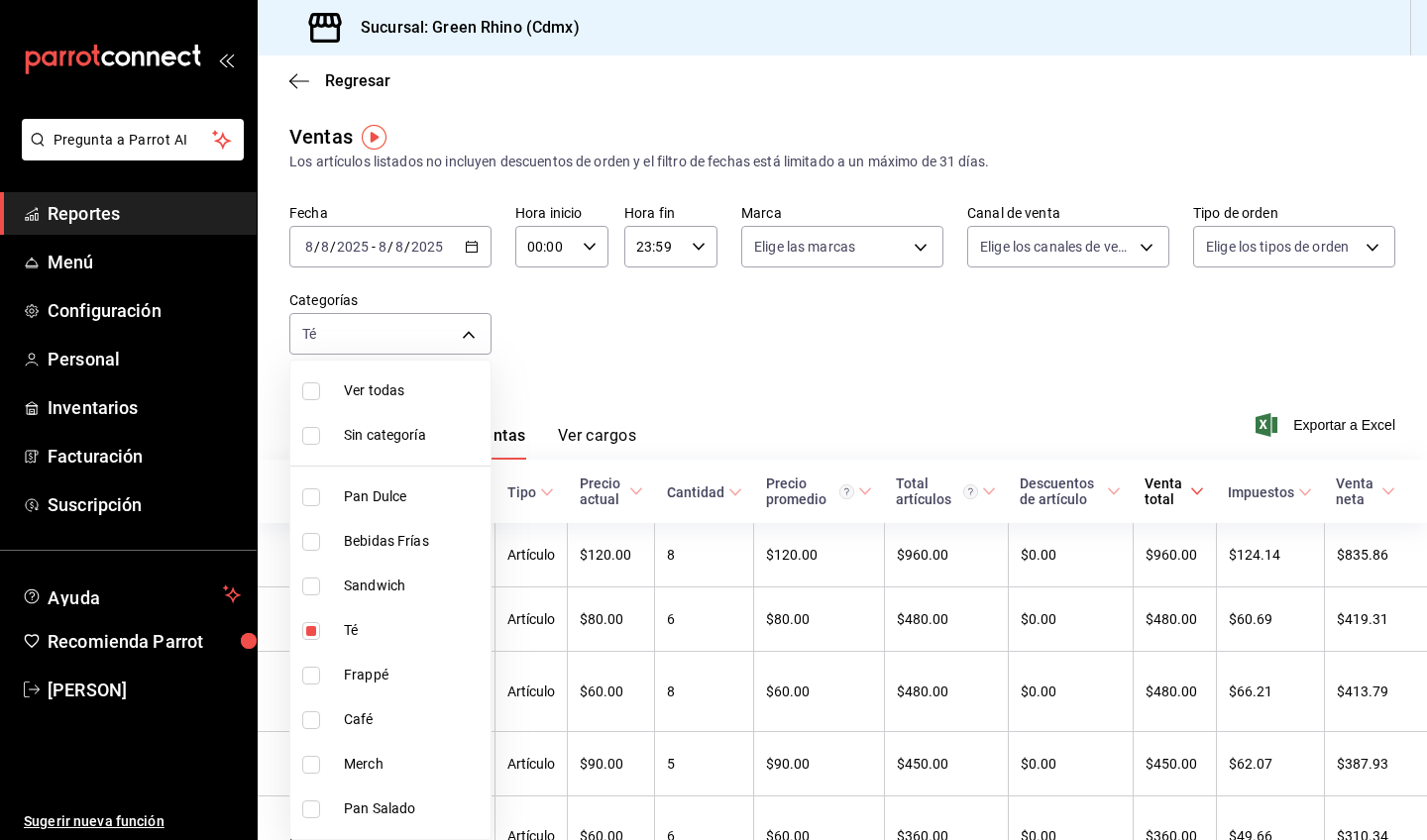 click at bounding box center [714, 420] 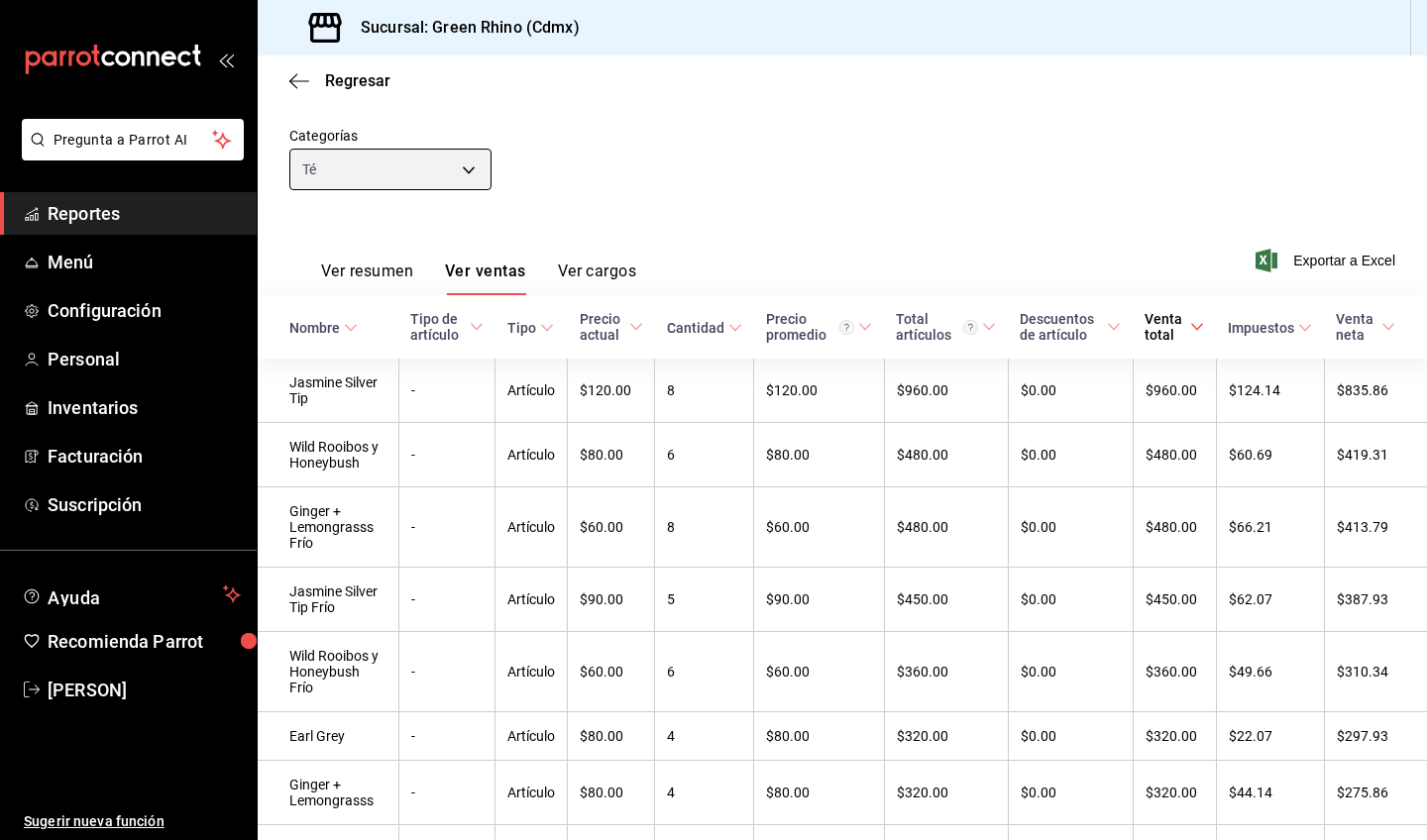 scroll, scrollTop: 166, scrollLeft: 0, axis: vertical 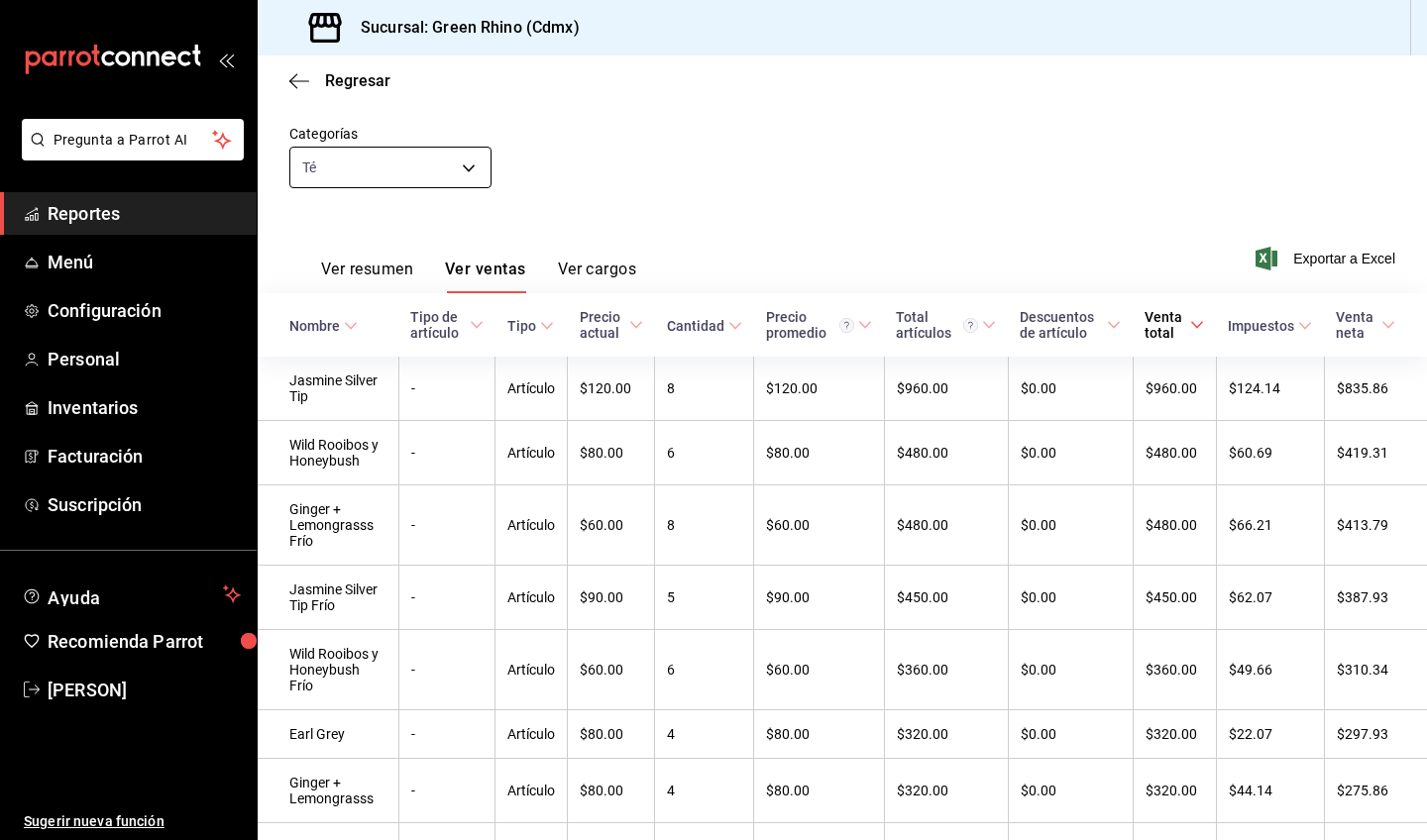click on "Pregunta a Parrot AI Reportes   Menú   Configuración   Personal   Inventarios   Facturación   Suscripción   Ayuda Recomienda Parrot   [PERSON]   Sugerir nueva función   Sucursal: Green Rhino (Cdmx) Regresar Ventas Los artículos listados no incluyen descuentos de orden y el filtro de fechas está limitado a un máximo de 31 días. Fecha [DATE] [DATE] - [DATE] [DATE] Hora inicio 00:00 Hora inicio Hora fin 23:59 Hora fin Marca Elige las marcas Canal de venta Elige los canales de venta Tipo de orden Elige los tipos de orden Categorías [PRODUCT] [ID] Ver resumen Ver ventas Ver cargos Exportar a Excel Nombre Tipo de artículo Tipo Precio actual Cantidad Precio promedio   Total artículos   Descuentos de artículo Venta total Impuestos Venta neta Jasmine Silver Tip - Artículo $[PRICE] [NUMBER] $[PRICE] $[PRICE] $[PRICE] $[PRICE] $[PRICE] Wild Rooibos y Honeybush - Artículo $[PRICE] [NUMBER] $[PRICE] $[PRICE] $[PRICE] $[PRICE] $[PRICE] Ginger + Lemongrasss Frío - Artículo [PRICE]" at bounding box center (714, 420) 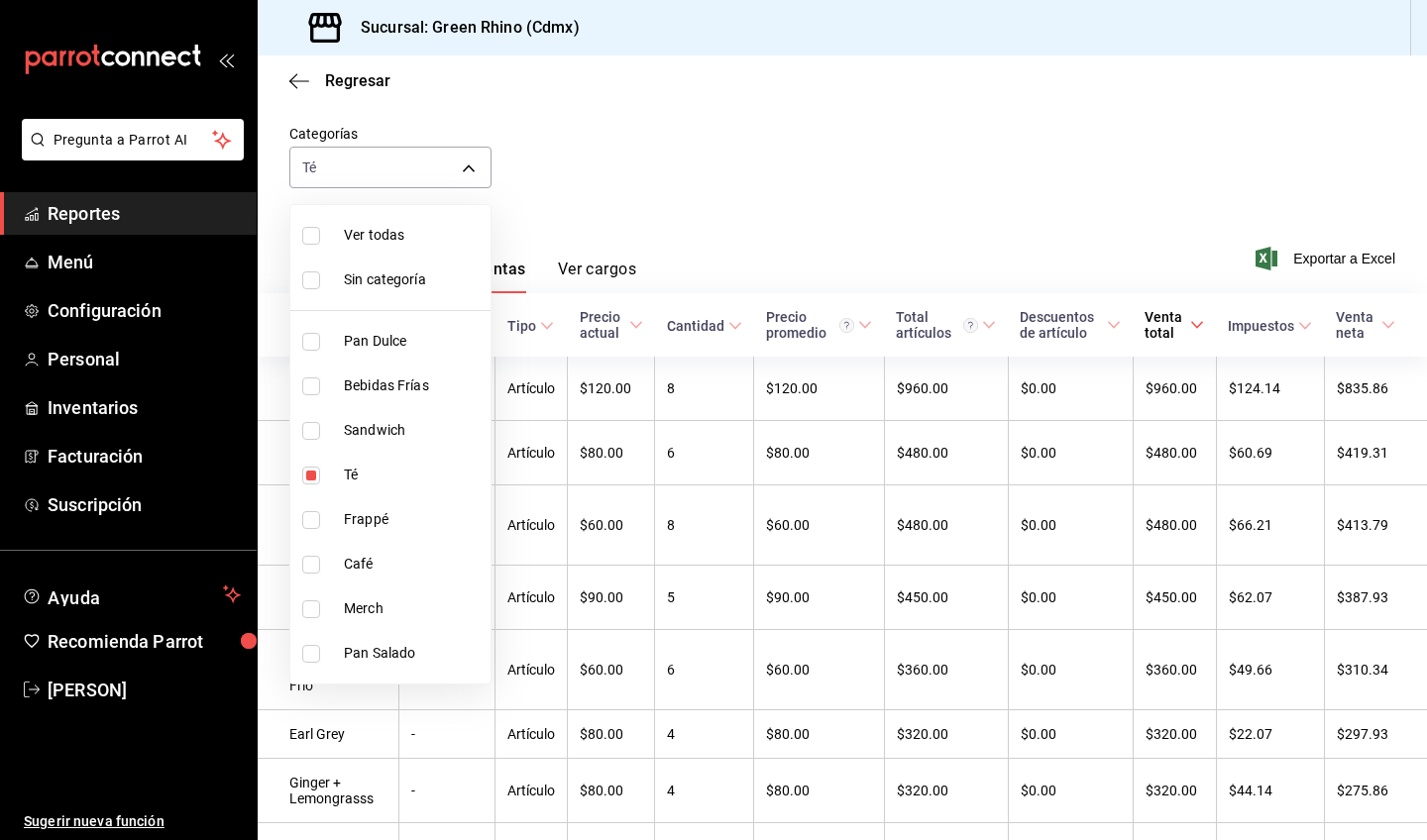 click on "Té" at bounding box center (413, 474) 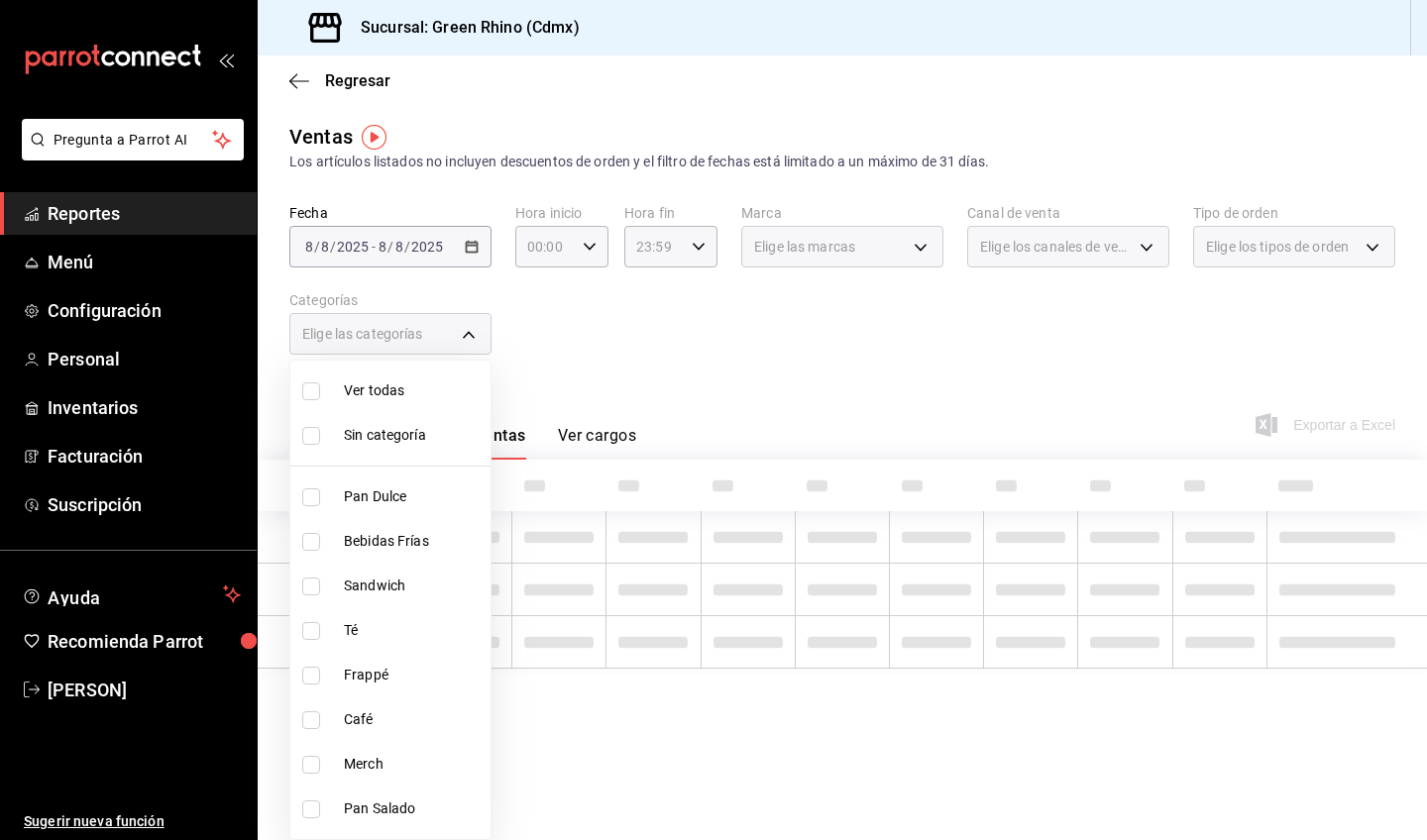scroll, scrollTop: 0, scrollLeft: 0, axis: both 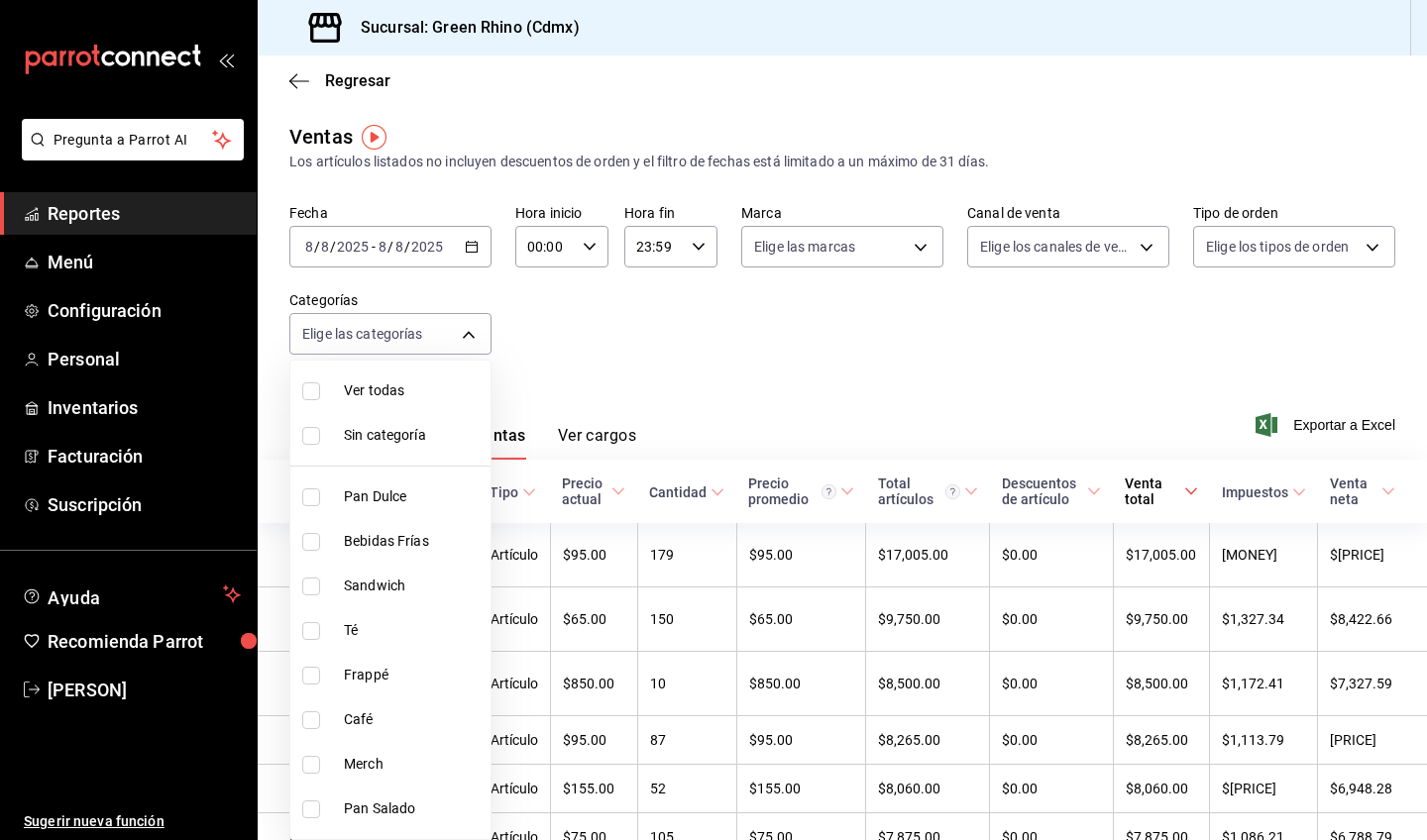 click on "Frappé" at bounding box center (413, 675) 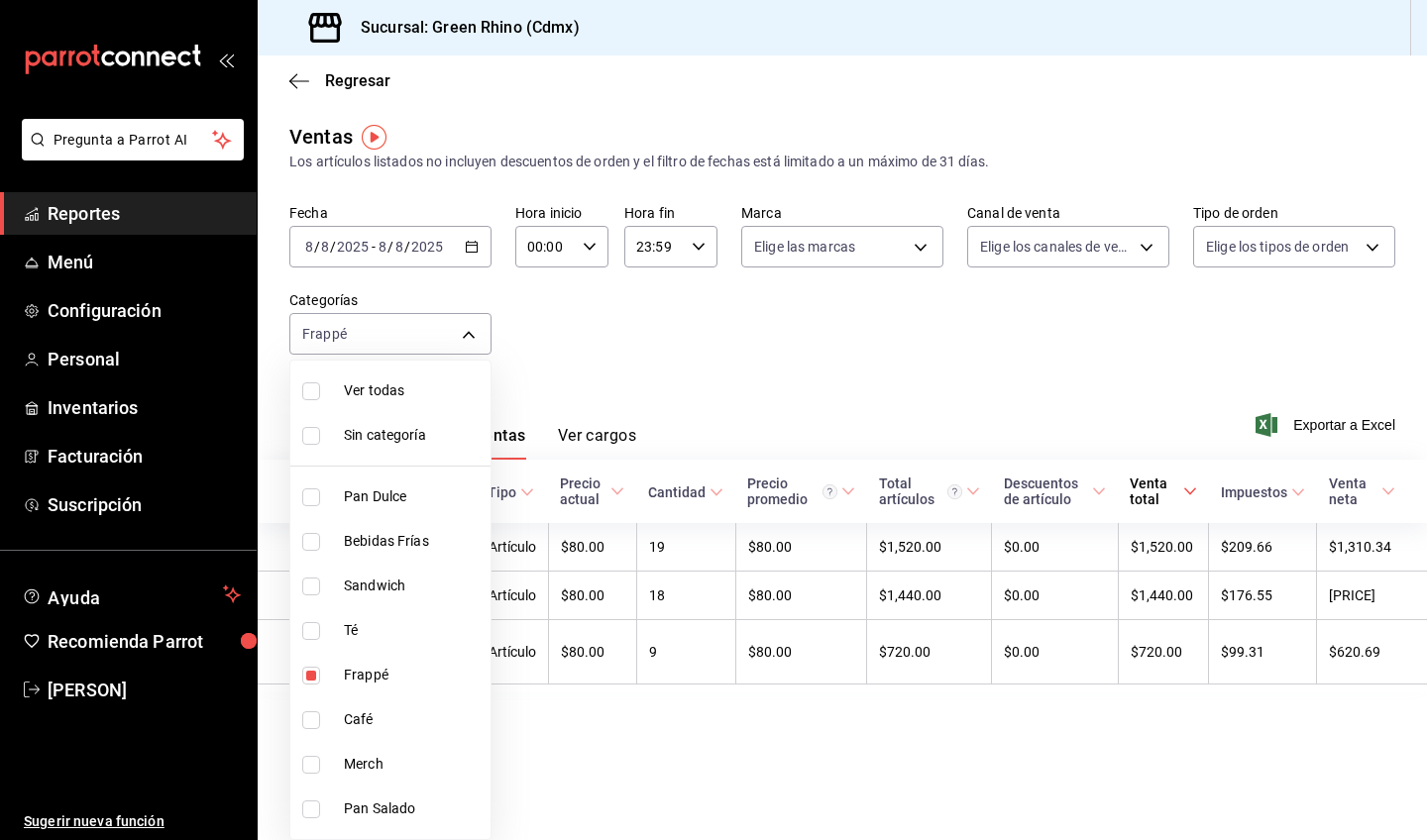 click at bounding box center (714, 420) 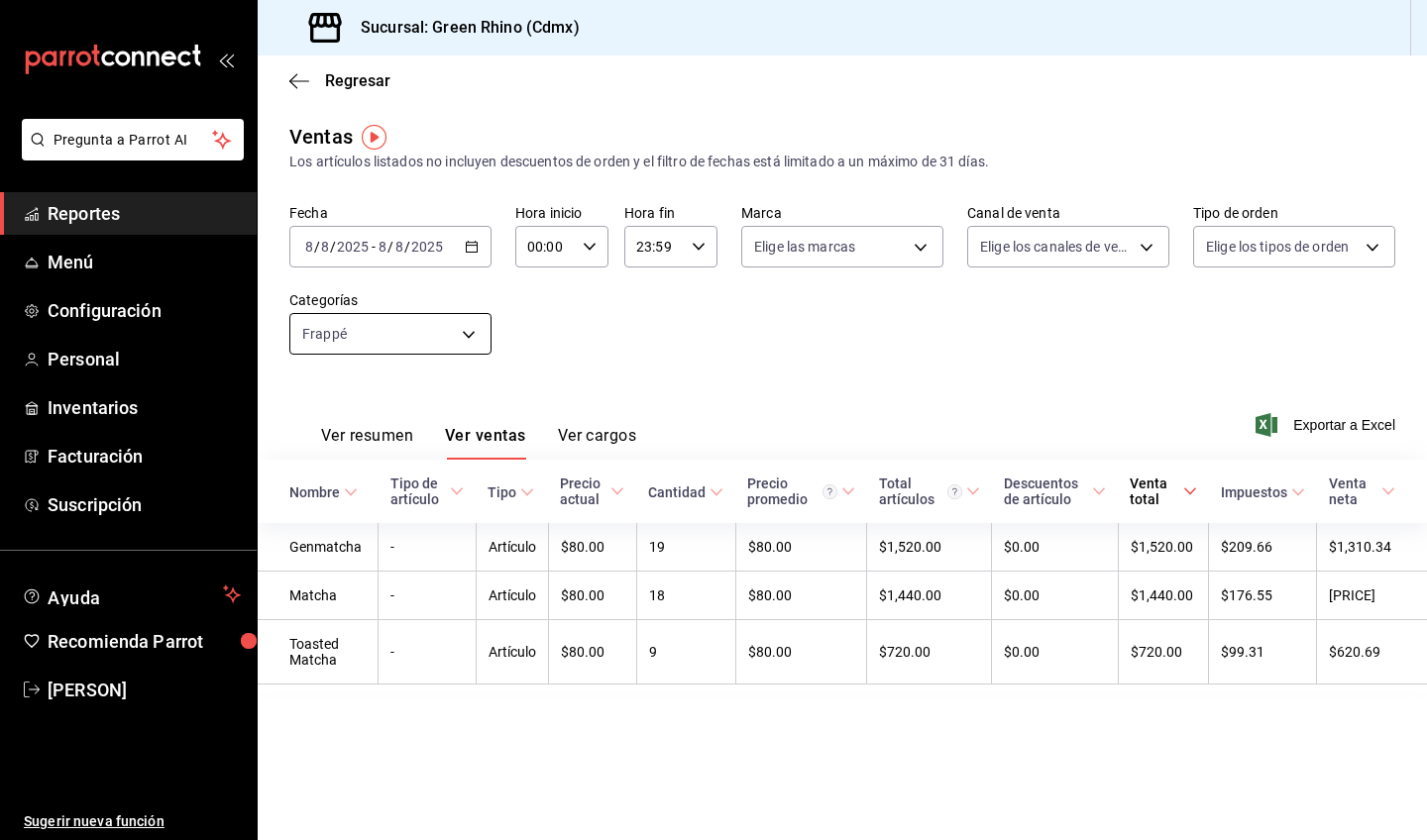 click on "Pregunta a Parrot AI Reportes   Menú   Configuración   Personal   Inventarios   Facturación   Suscripción   Ayuda Recomienda Parrot   [PERSON]   Sugerir nueva función   Sucursal: Green Rhino (Cdmx) Regresar Ventas Los artículos listados no incluyen descuentos de orden y el filtro de fechas está limitado a un máximo de 31 días. Fecha [DATE] [DATE] - [DATE] [DATE] Hora inicio 00:00 Hora inicio Hora fin 23:59 Hora fin Marca Elige las marcas Canal de venta Elige los canales de venta Tipo de orden Elige los tipos de orden Categorías Frappé [UUID] Ver resumen Ver ventas Ver cargos Exportar a Excel Nombre Tipo de artículo Tipo Precio actual Cantidad Precio promedio   Total artículos   Descuentos de artículo Venta total Impuestos Venta neta Genmatcha - Artículo $80.00 19 $80.00 $1,520.00 $0.00 $1,520.00 $209.66 $1,310.34 Matcha - Artículo $80.00 18 $80.00 $1,440.00 $0.00 $1,440.00 $176.55 $1,263.45 Toasted Matcha - Artículo $80.00 9 $80.00 $720.00" at bounding box center (714, 420) 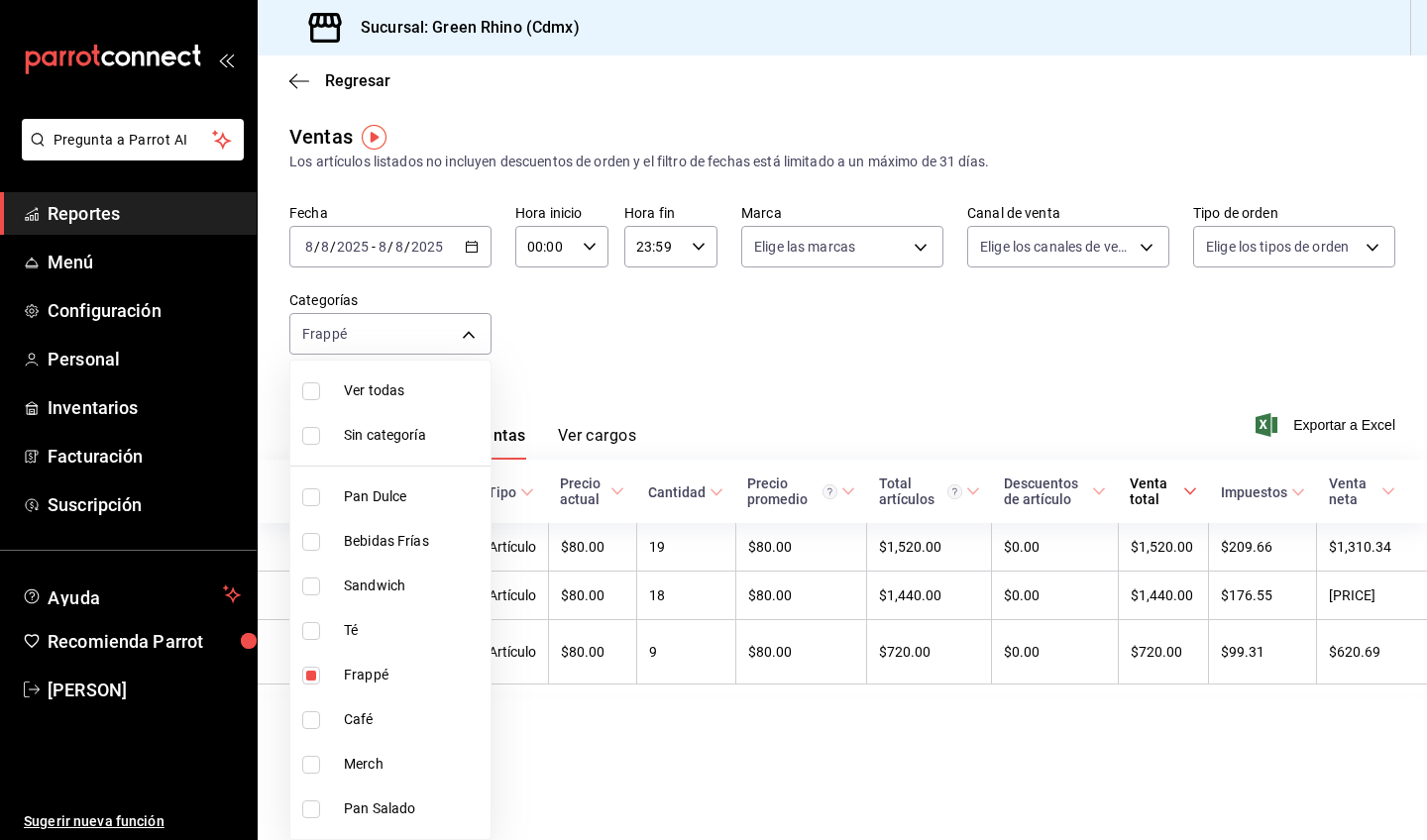 click on "Ver todas" at bounding box center (413, 390) 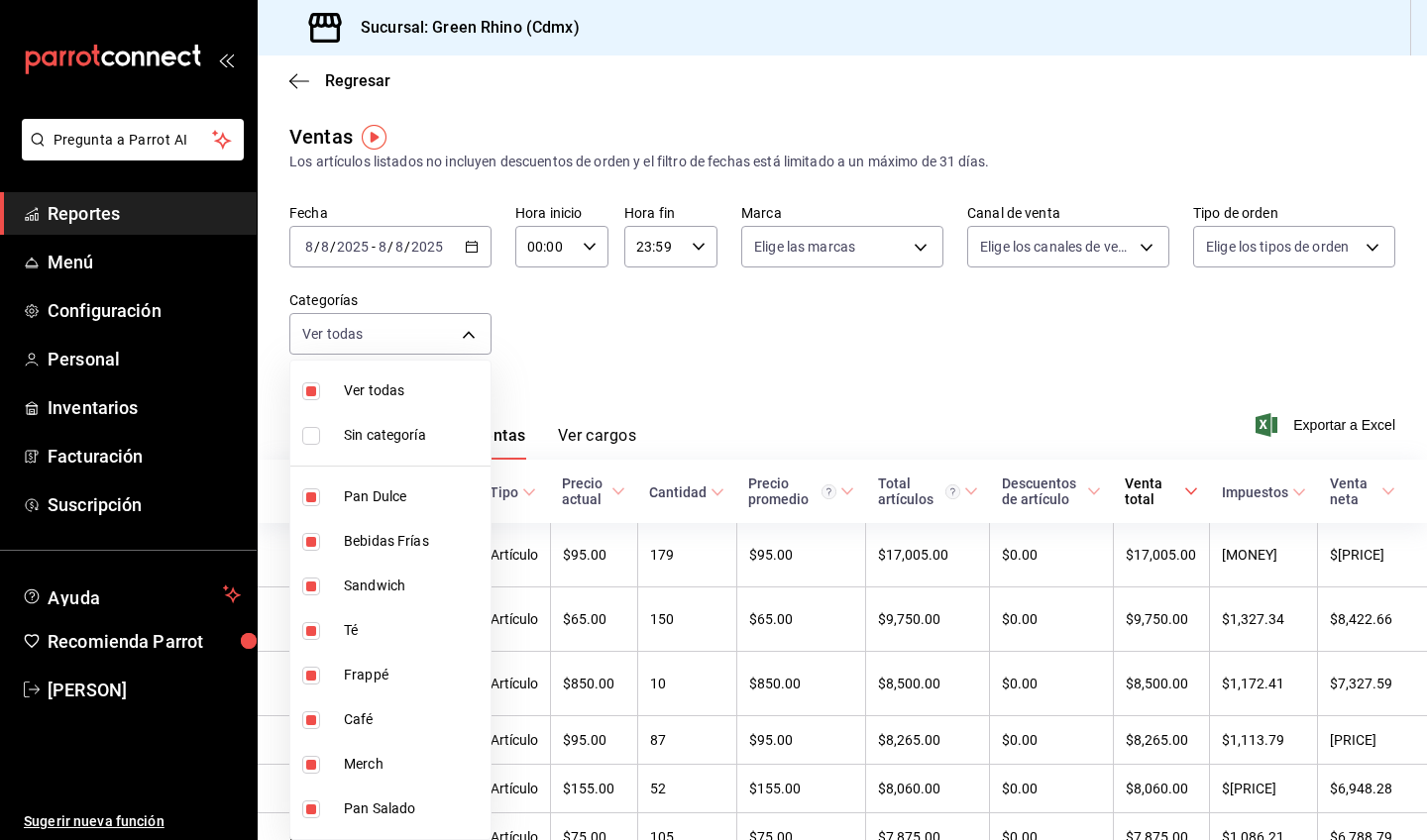 click at bounding box center (714, 420) 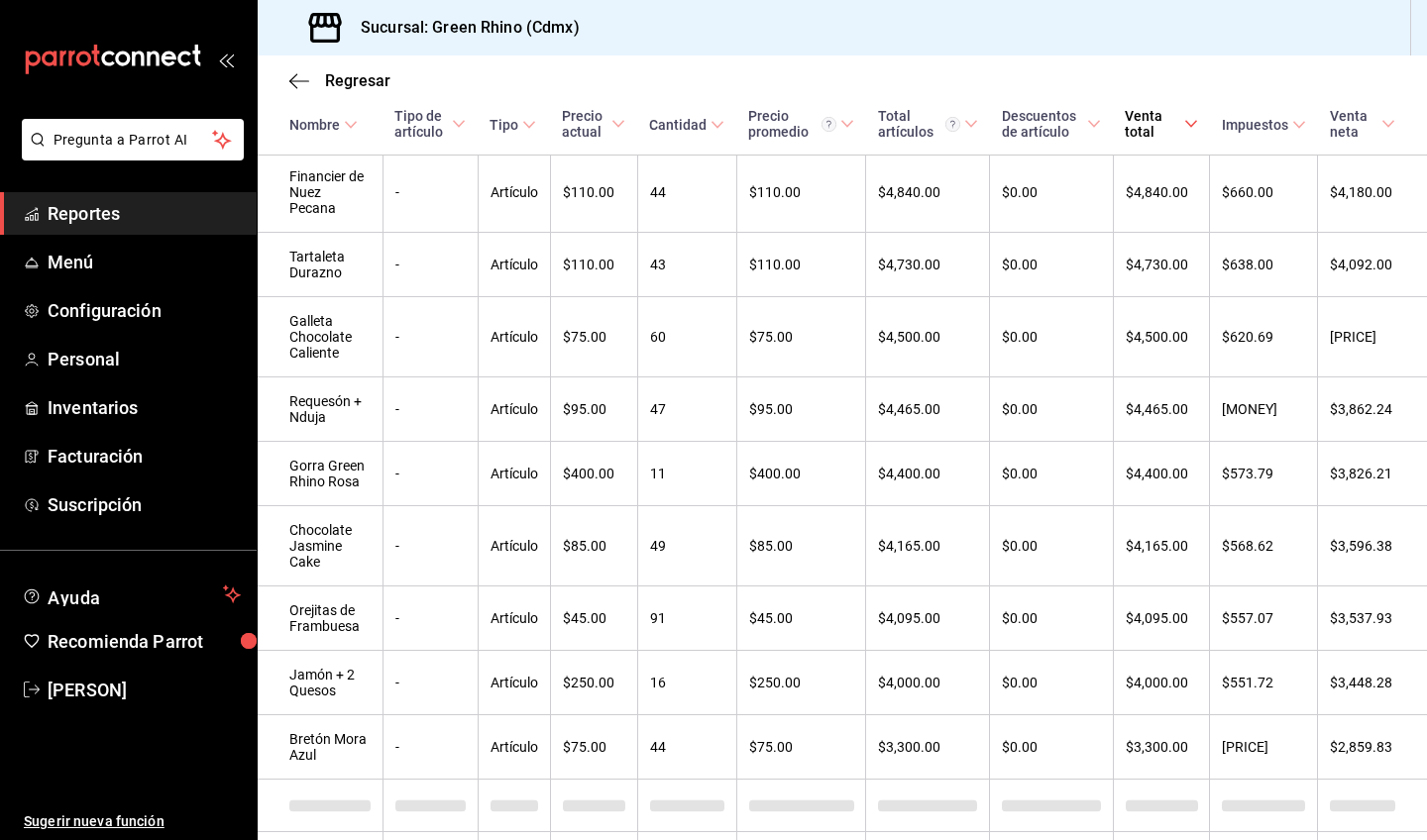 scroll, scrollTop: 1151, scrollLeft: 0, axis: vertical 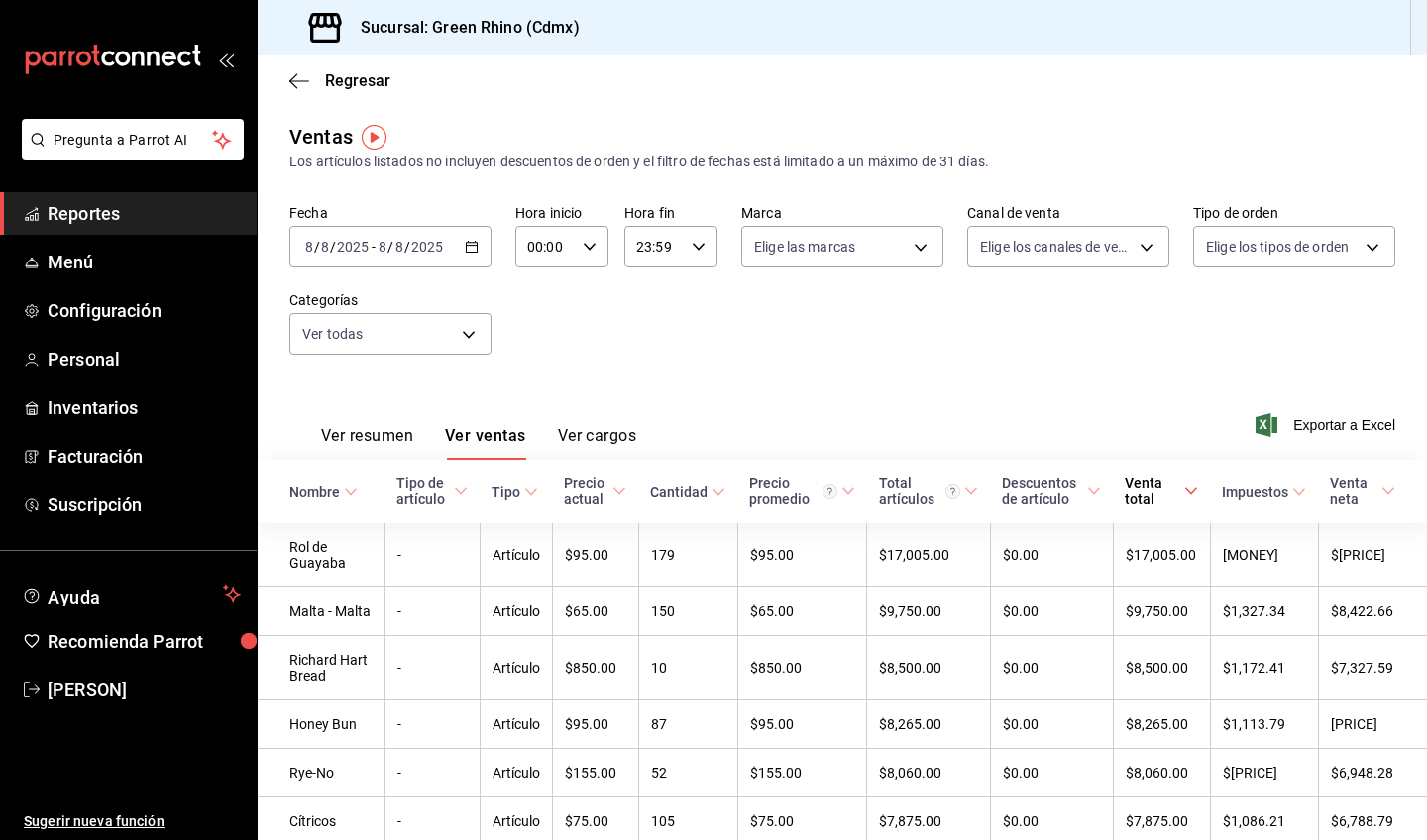 click on "Reportes" at bounding box center [144, 213] 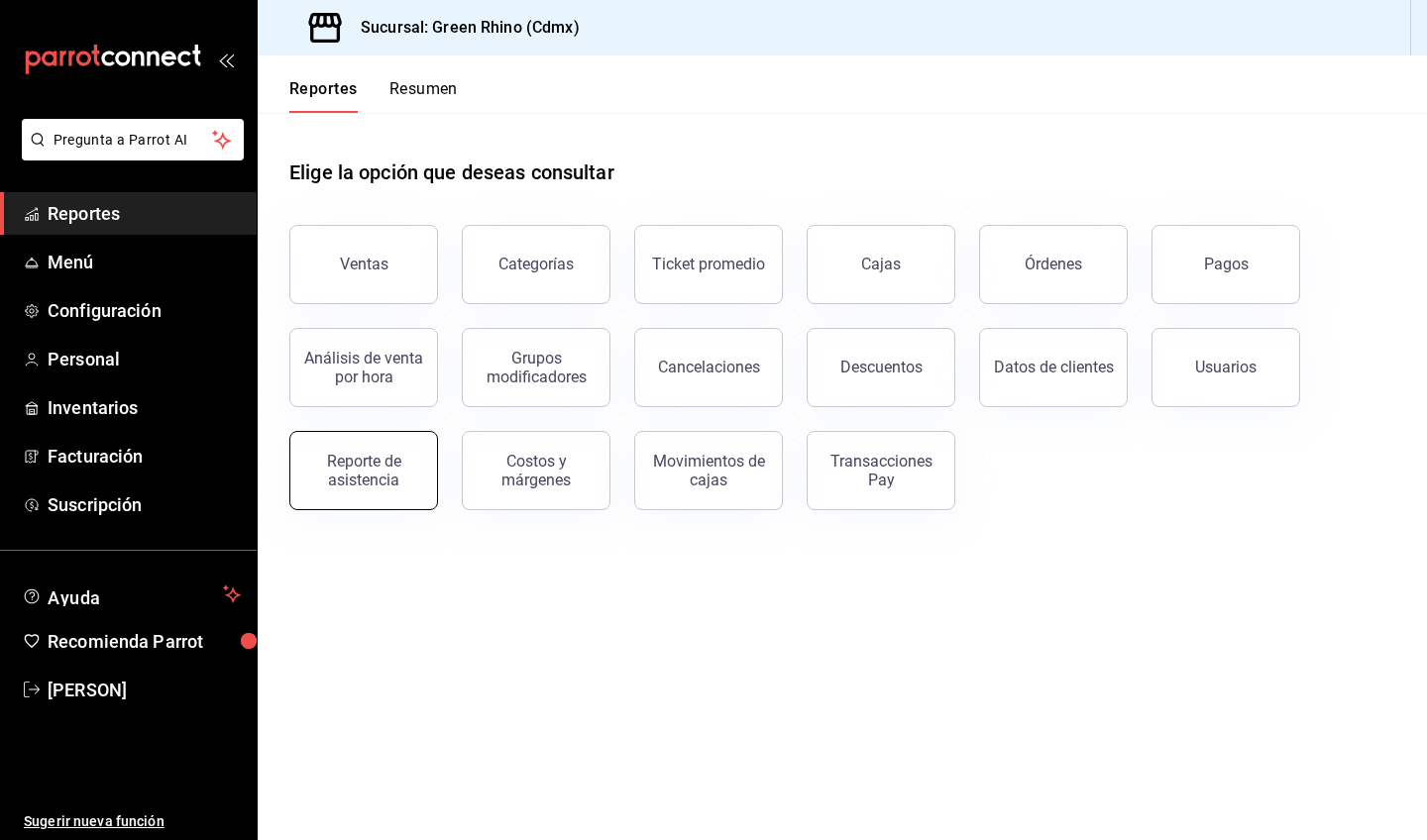 click on "Reporte de asistencia" at bounding box center [364, 471] 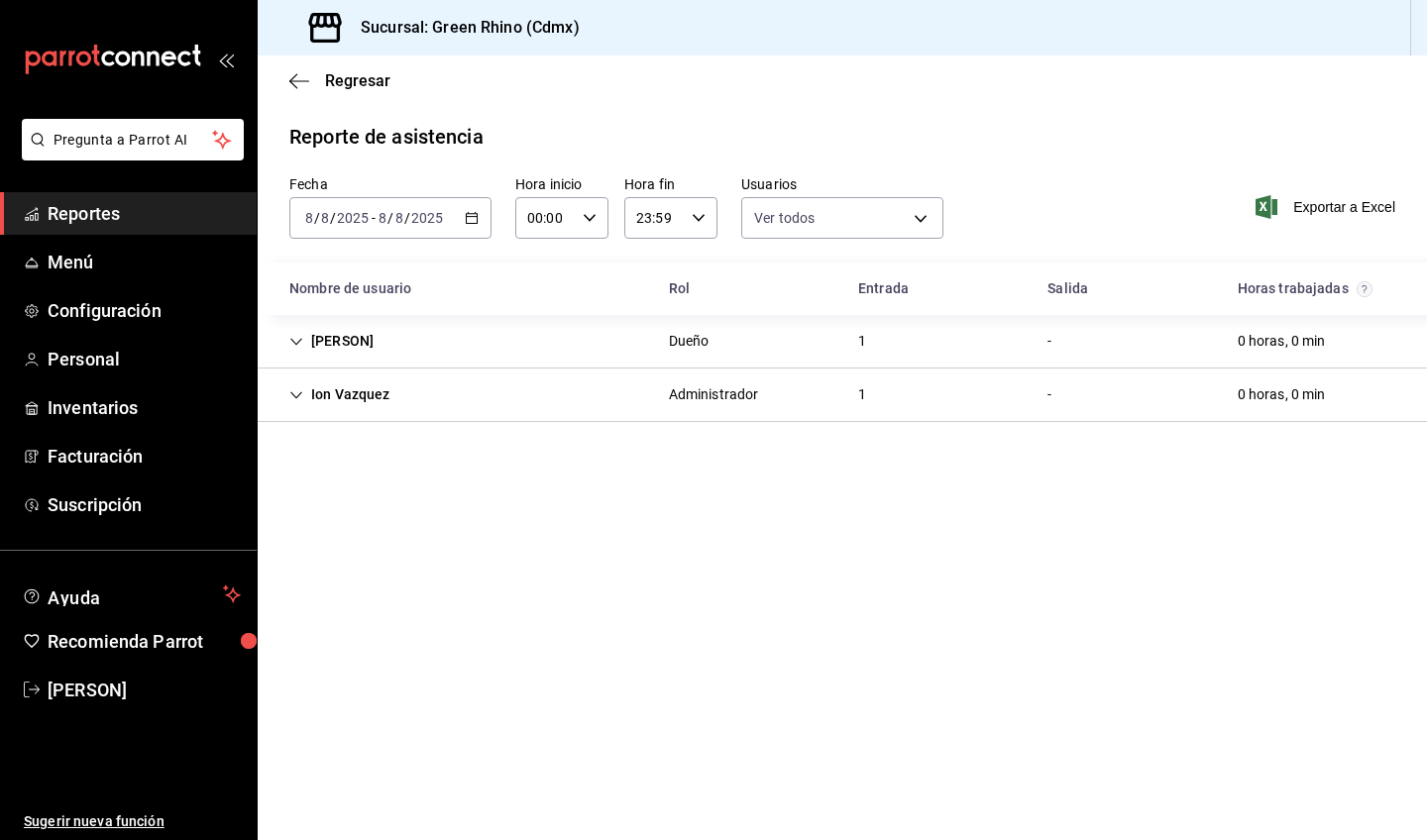 click 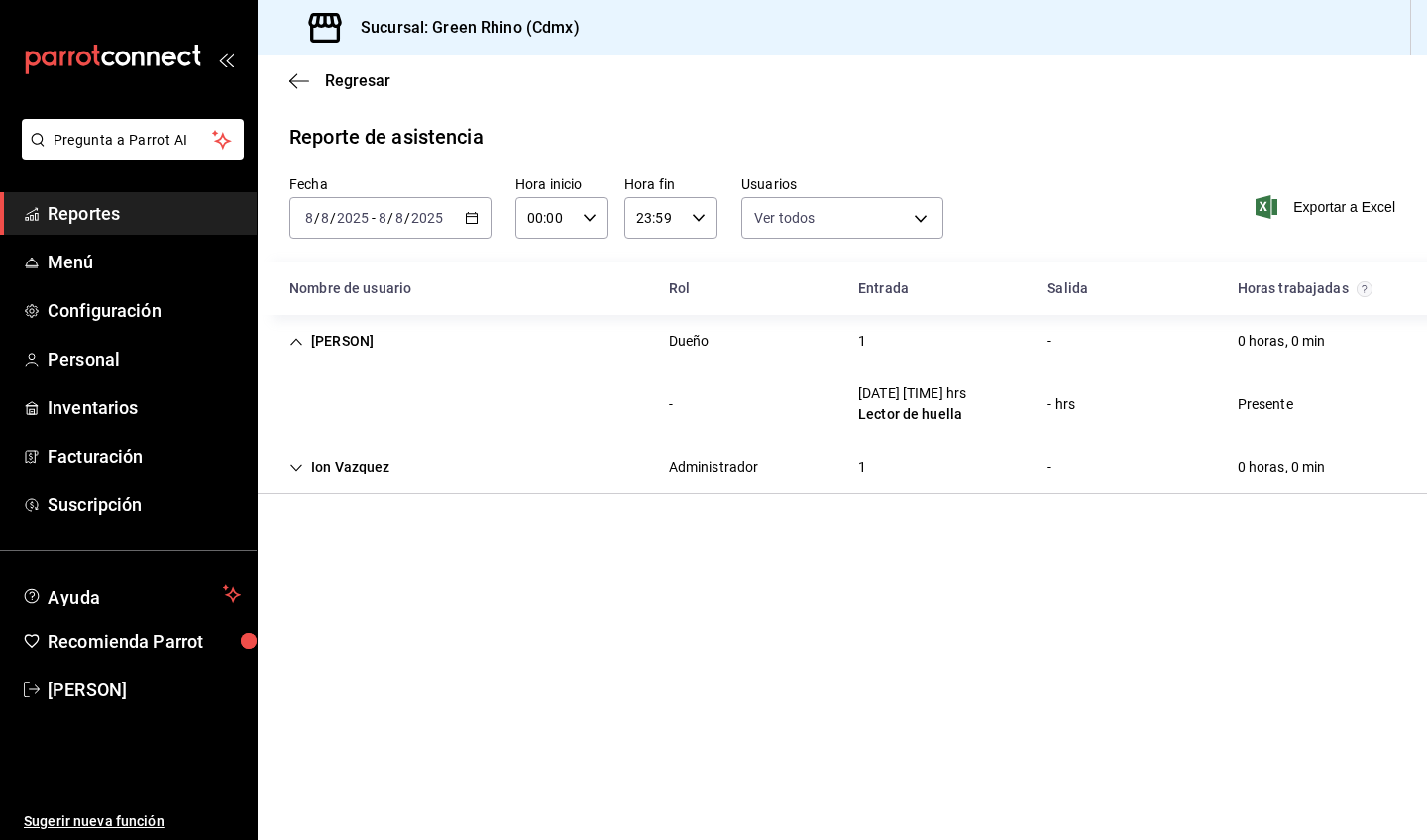 click 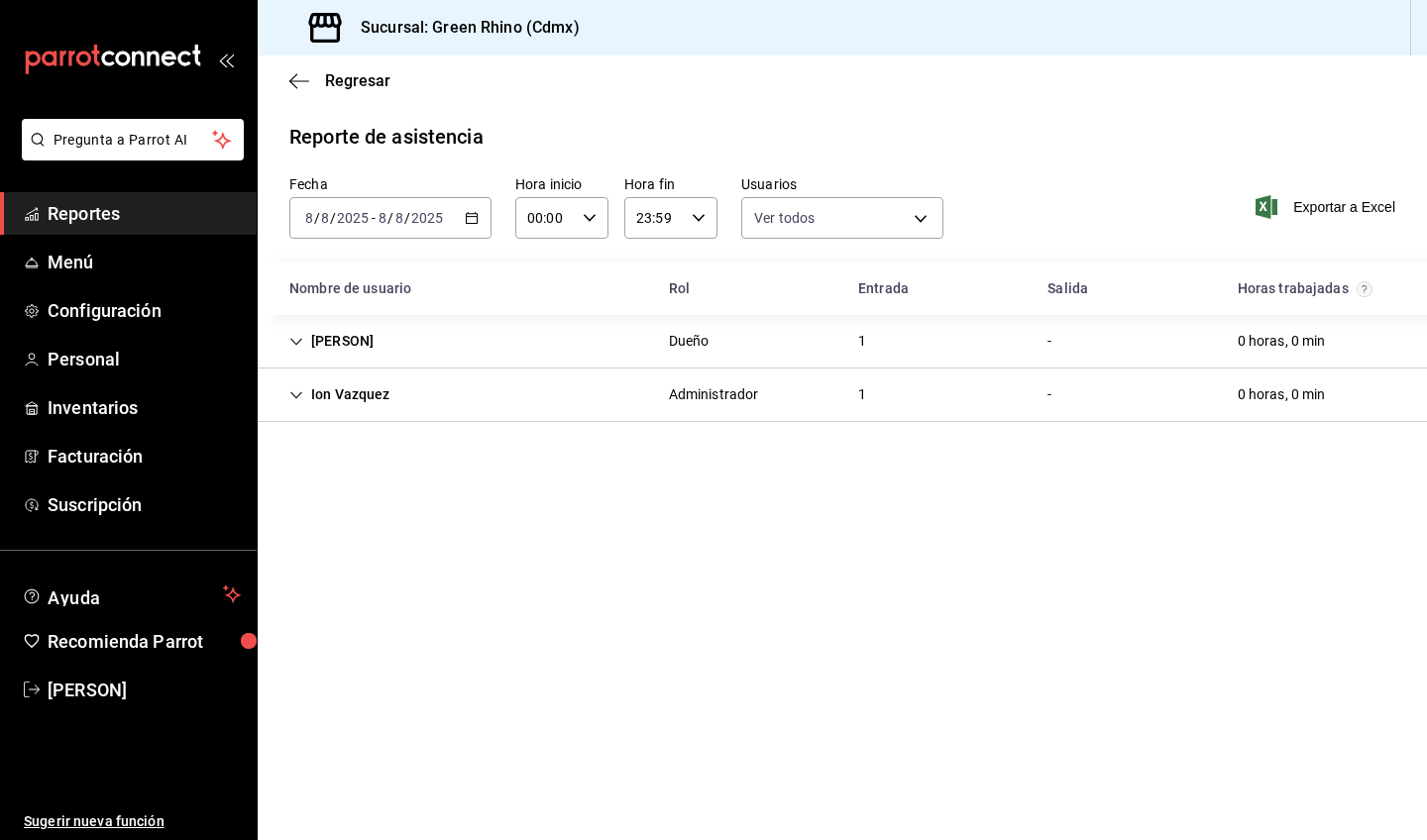 click on "Reportes" at bounding box center [144, 213] 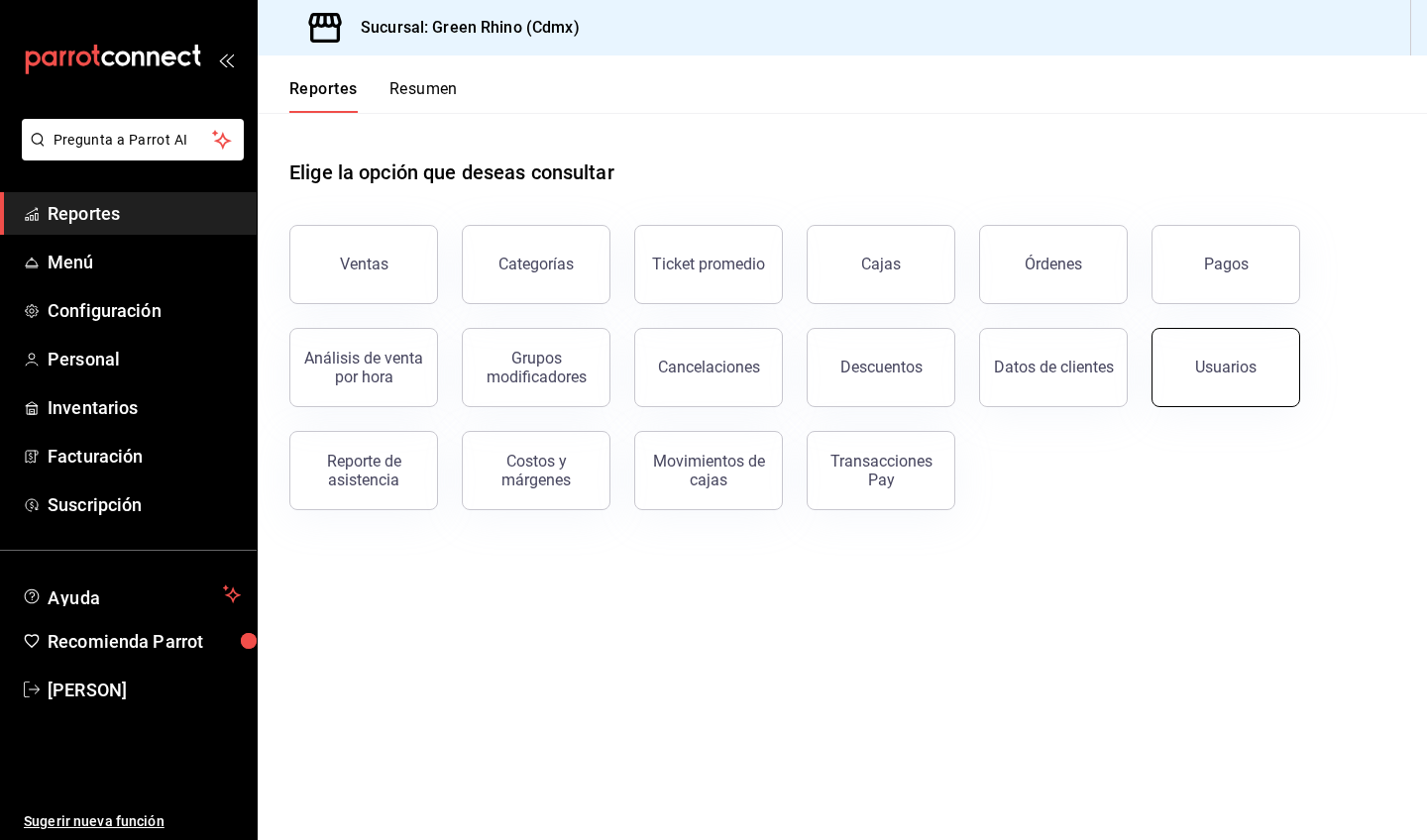 click on "Usuarios" at bounding box center (1226, 367) 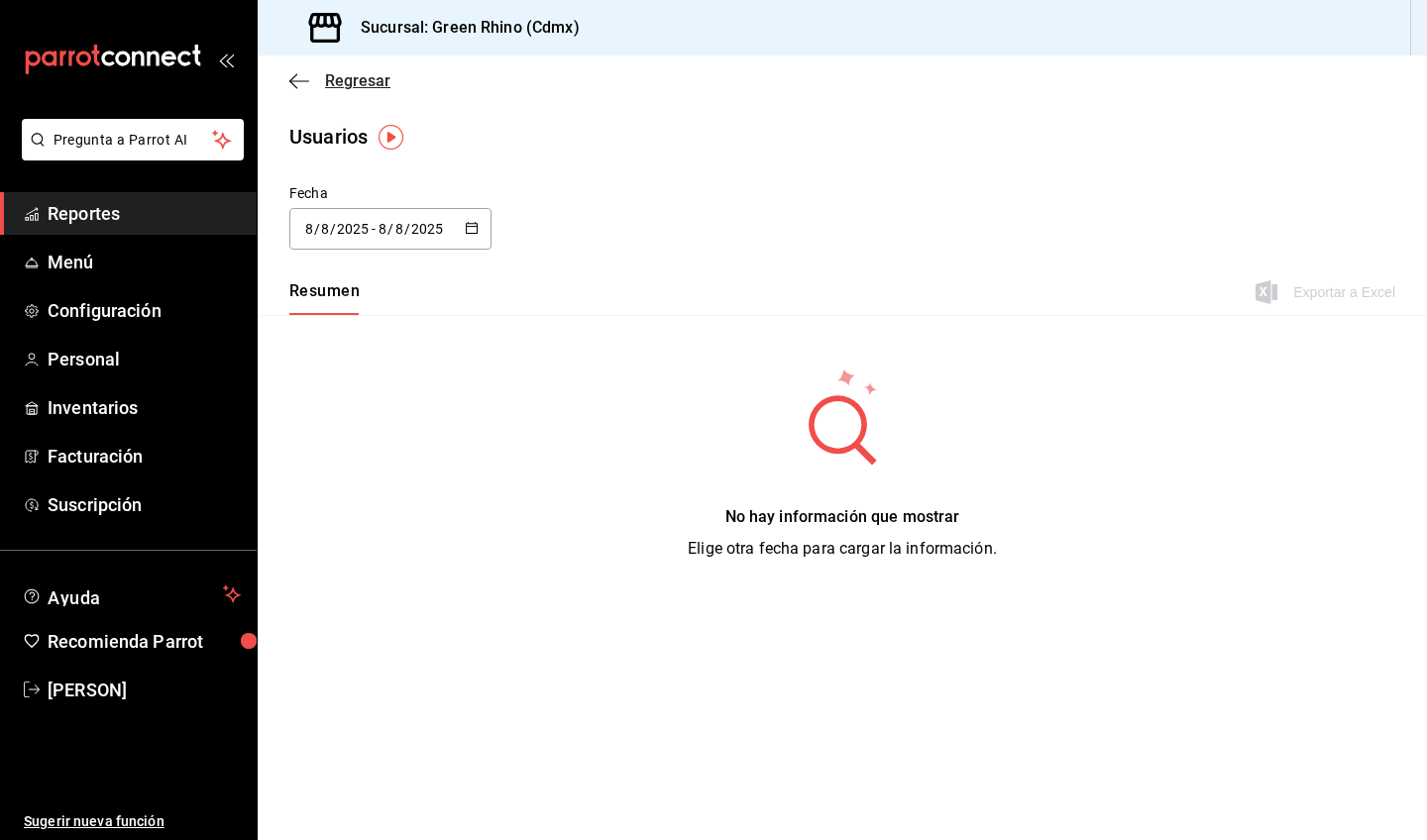click on "Regresar" at bounding box center (340, 80) 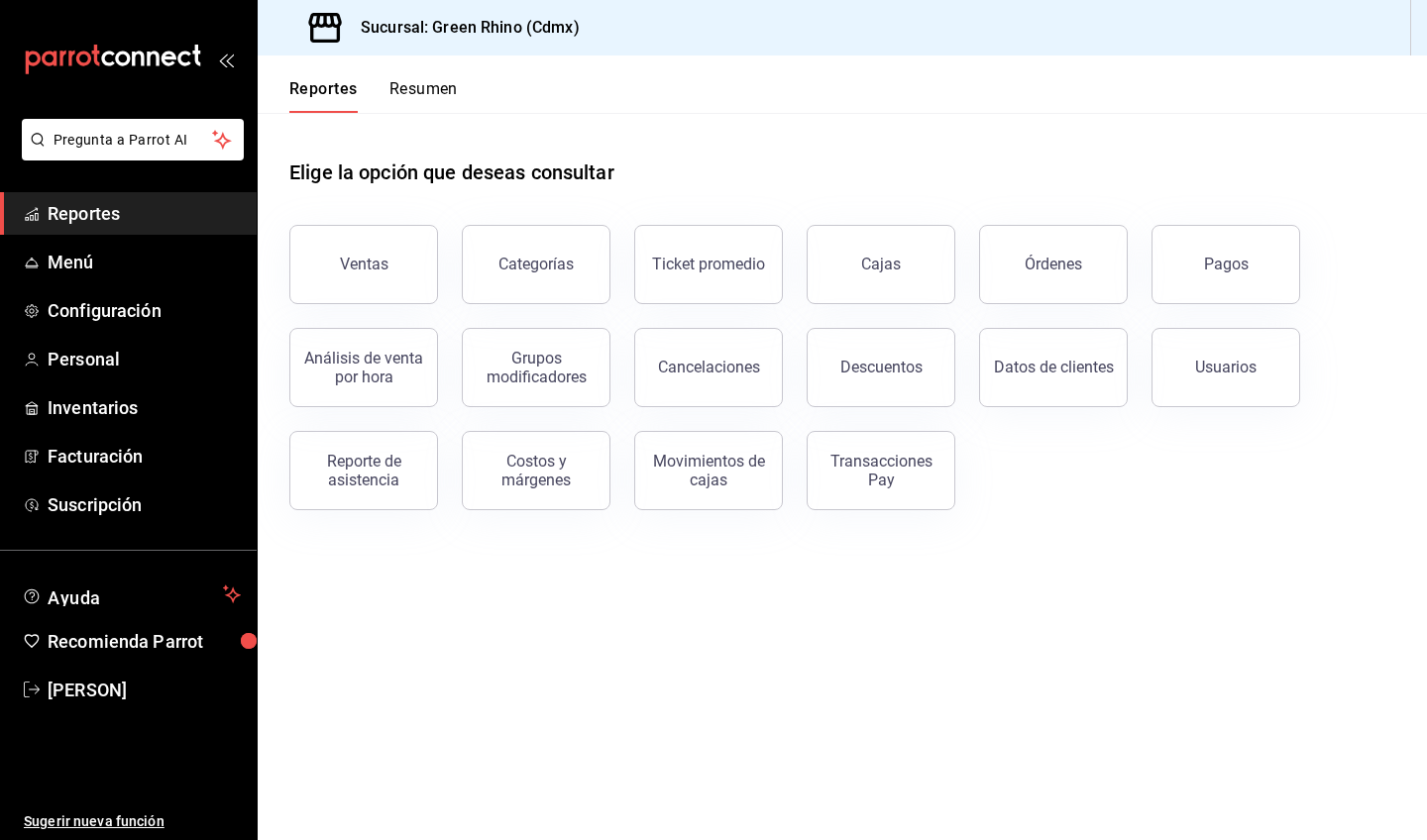 click on "Elige la opción que deseas consultar Ventas Categorías Ticket promedio Cajas Órdenes Pagos Análisis de venta por hora Grupos modificadores Cancelaciones Descuentos Datos de clientes Usuarios Reporte de asistencia Costos y márgenes Movimientos de cajas Transacciones Pay" at bounding box center [842, 327] 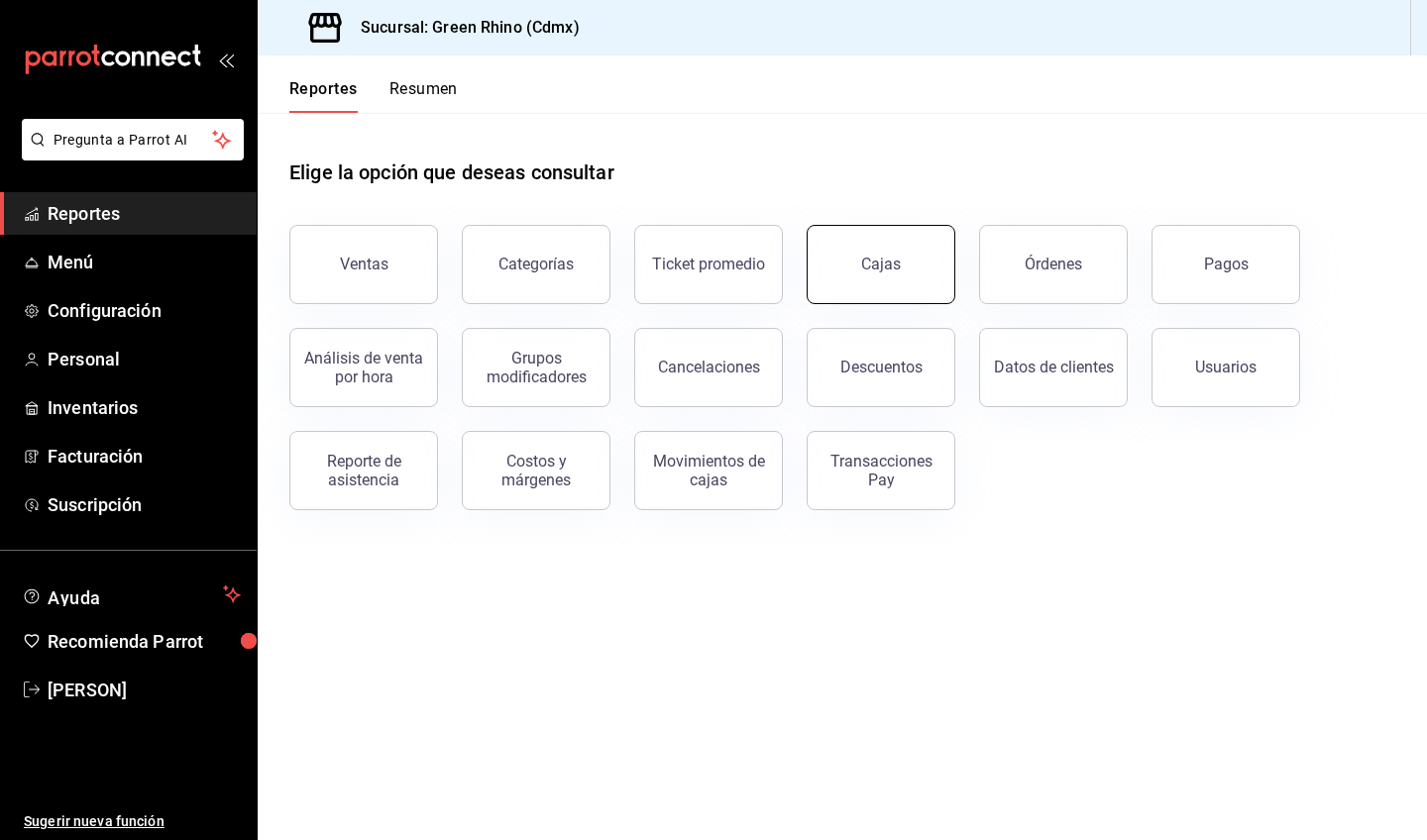 click on "Cajas" at bounding box center [881, 263] 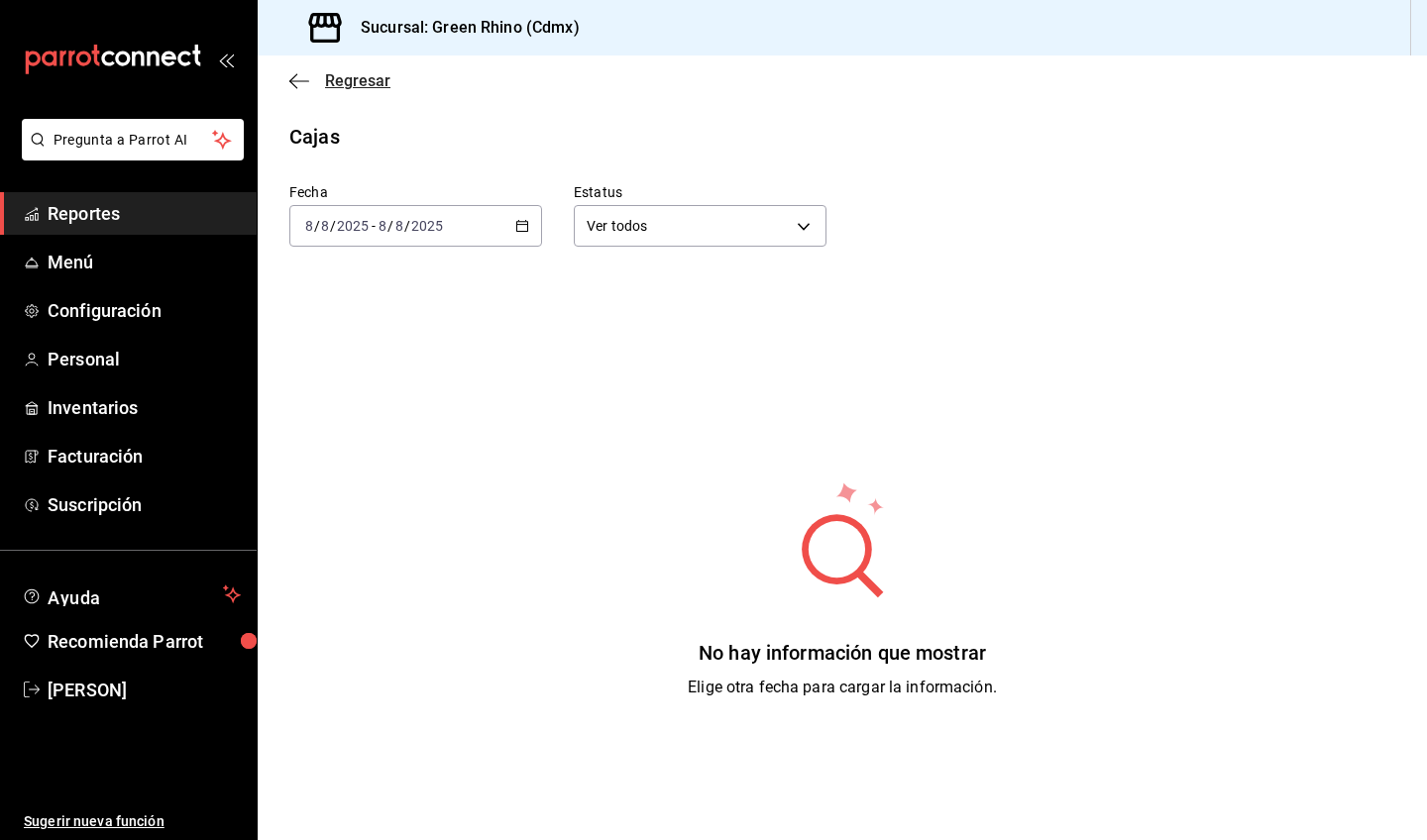 click 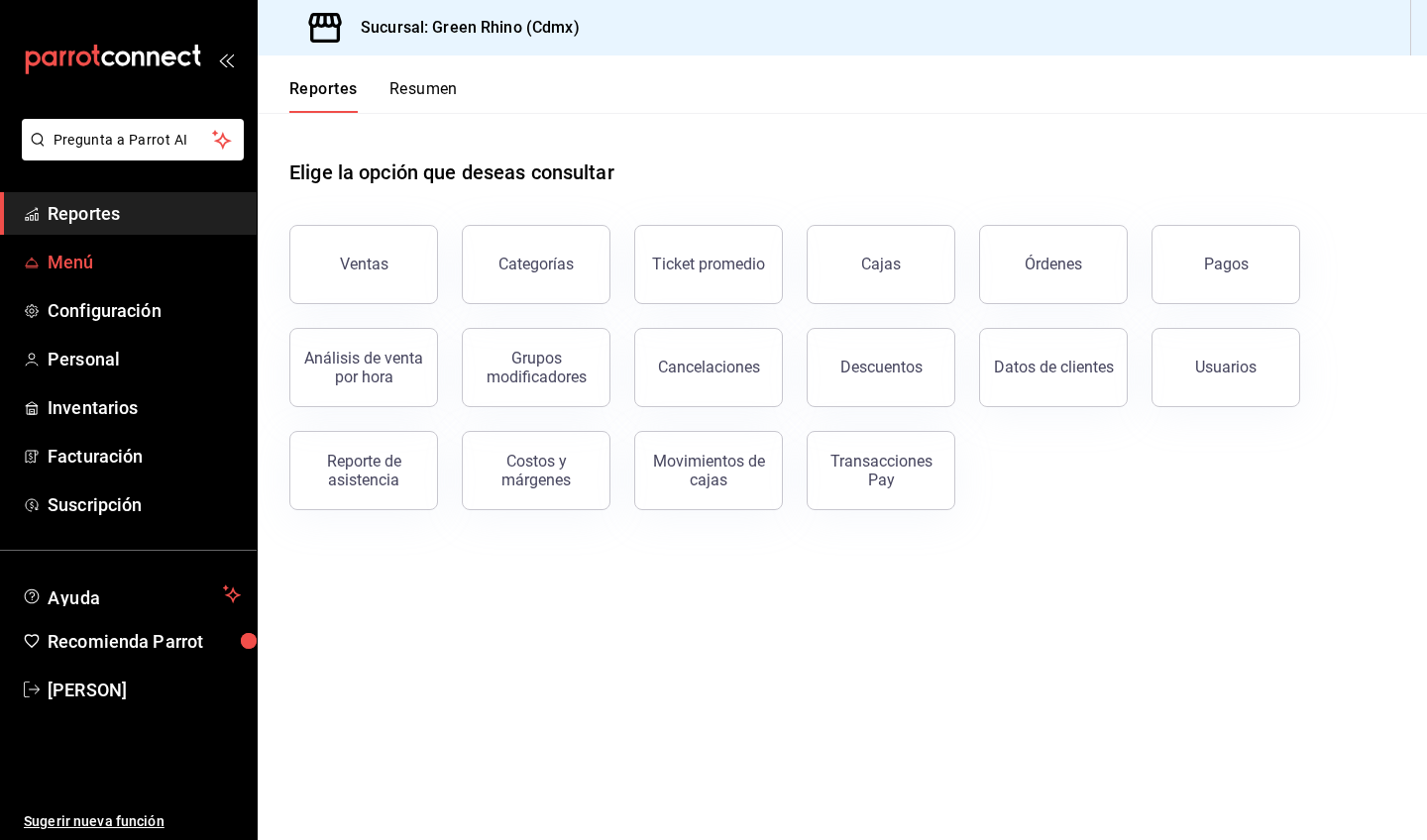 click on "Menú" at bounding box center (144, 262) 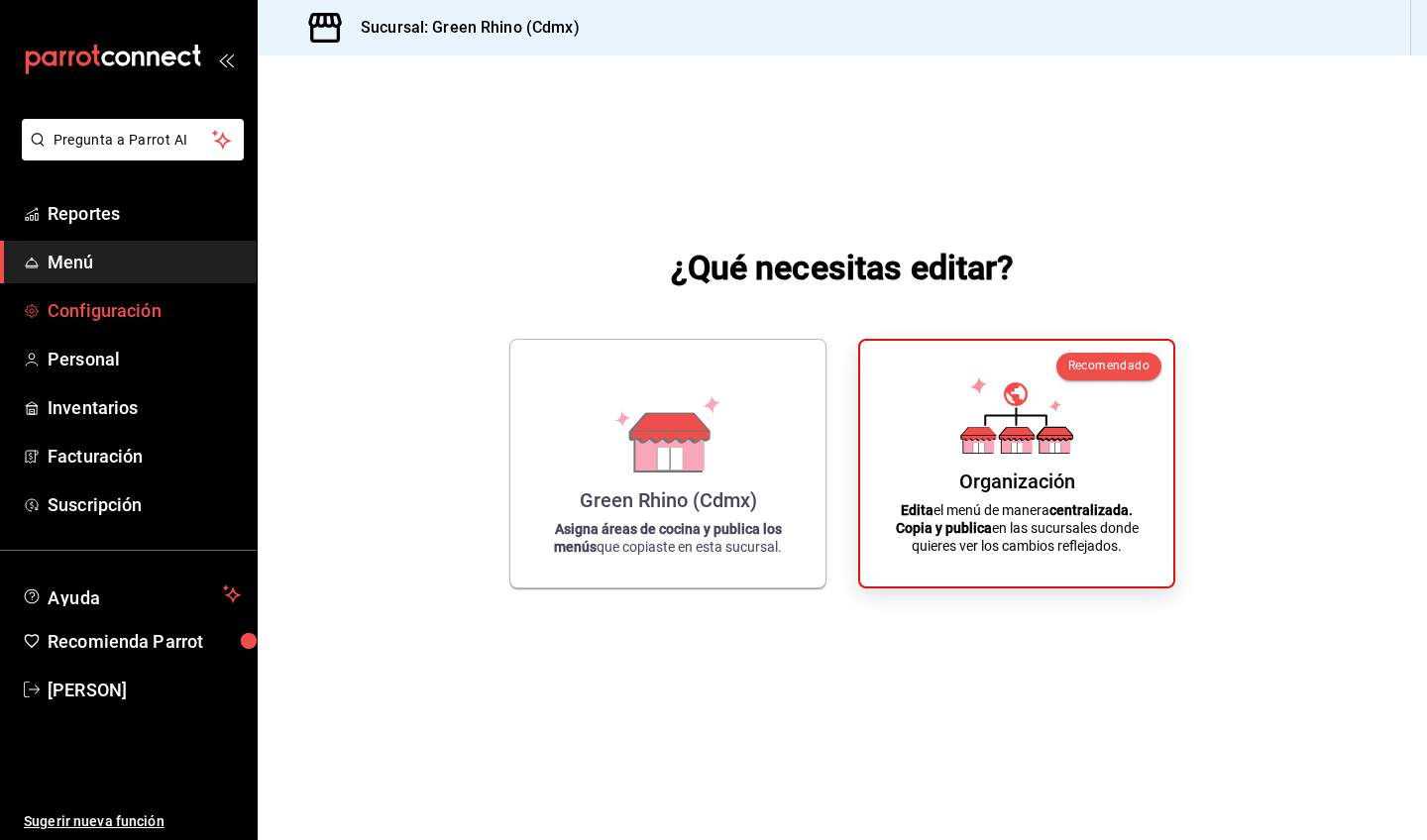 click on "Configuración" at bounding box center [144, 310] 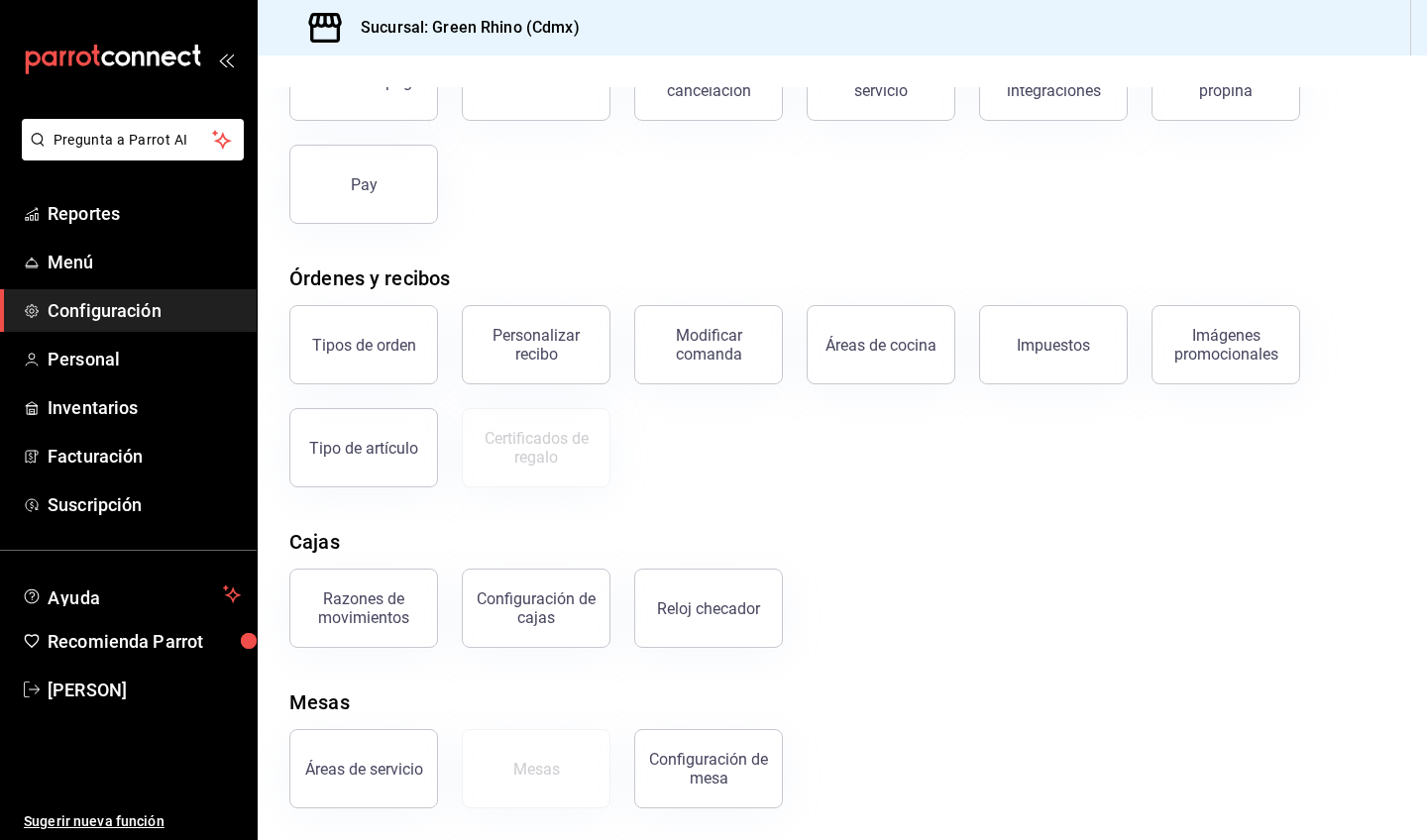 scroll, scrollTop: 164, scrollLeft: 0, axis: vertical 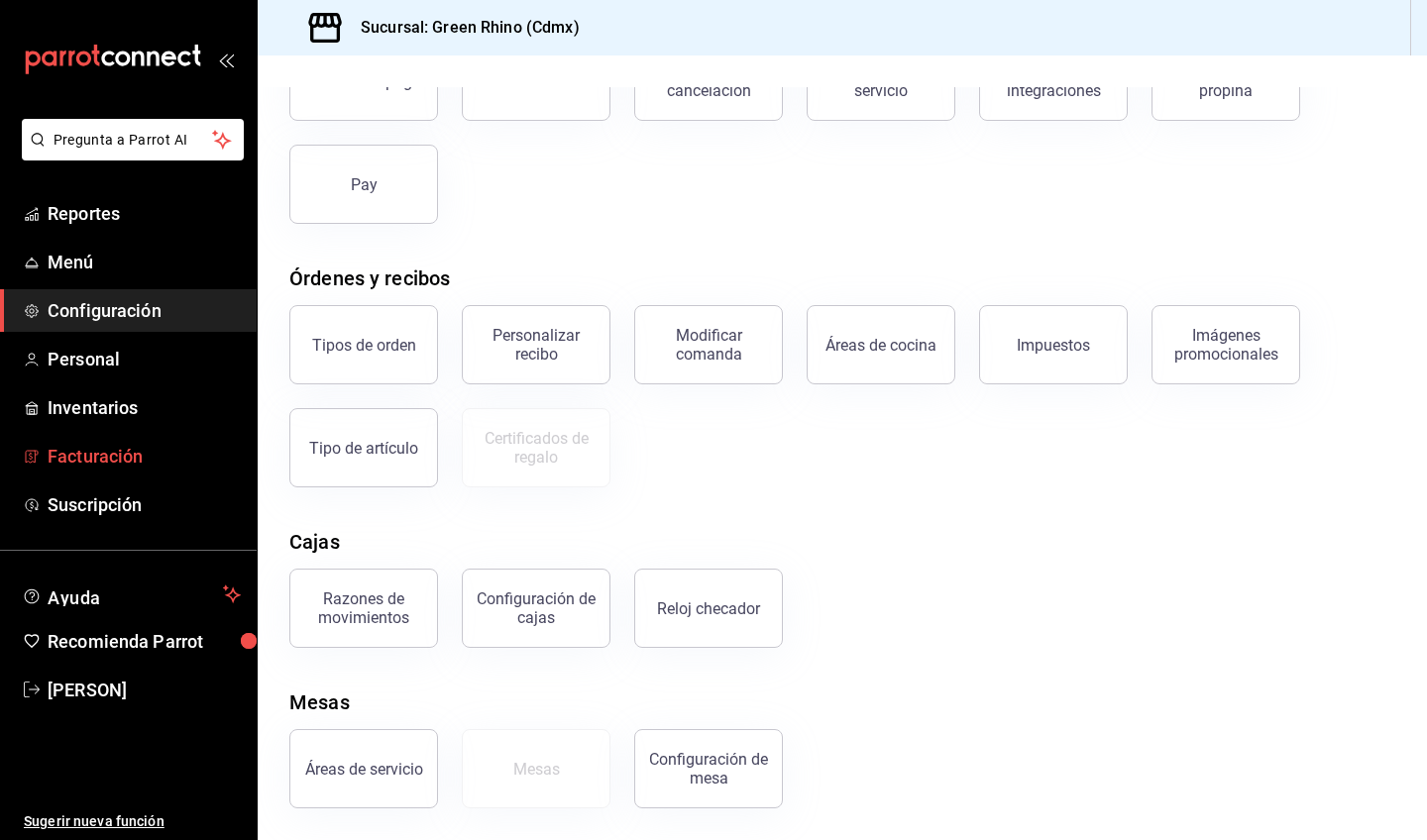 click on "Facturación" at bounding box center (144, 456) 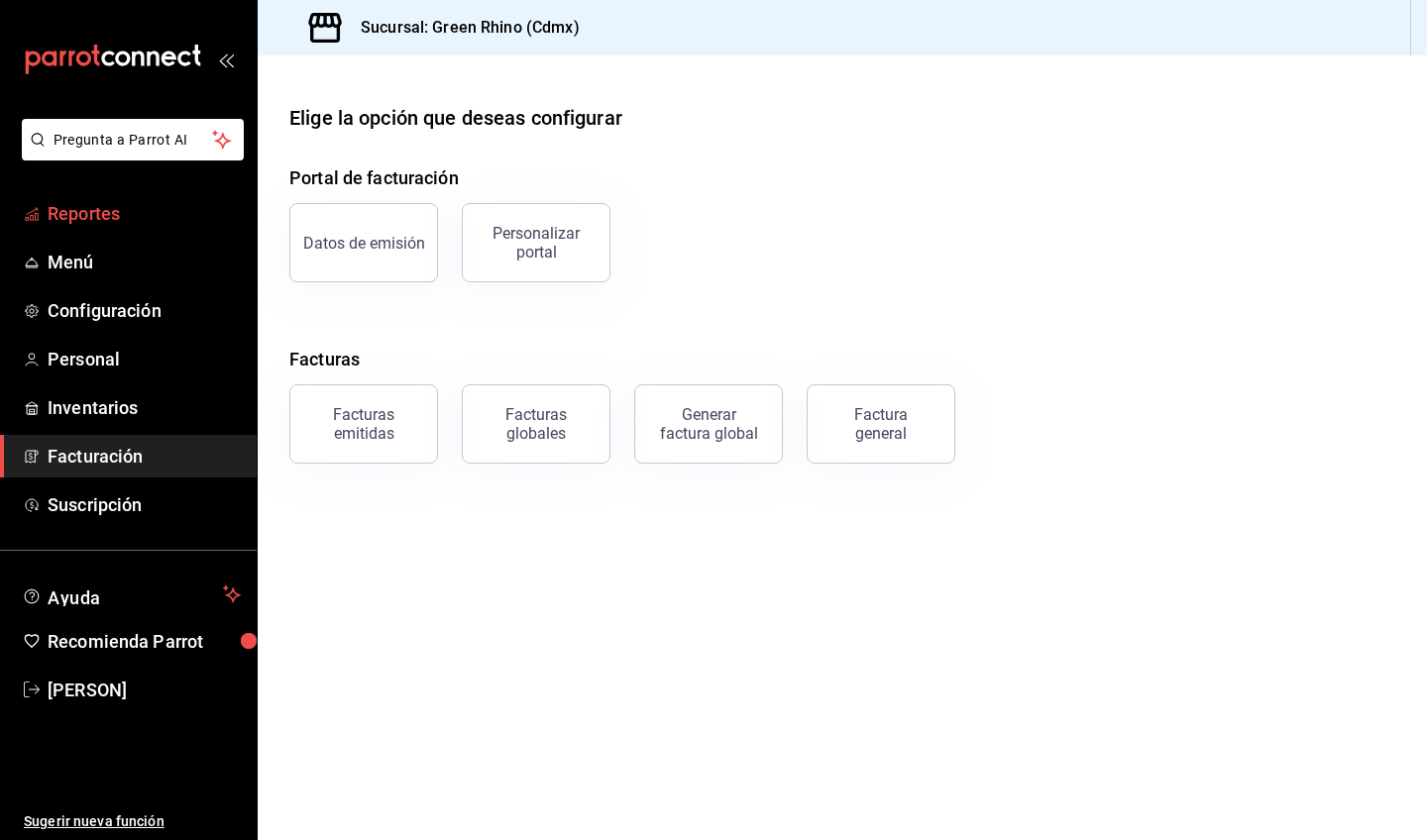 click on "Reportes" at bounding box center [144, 213] 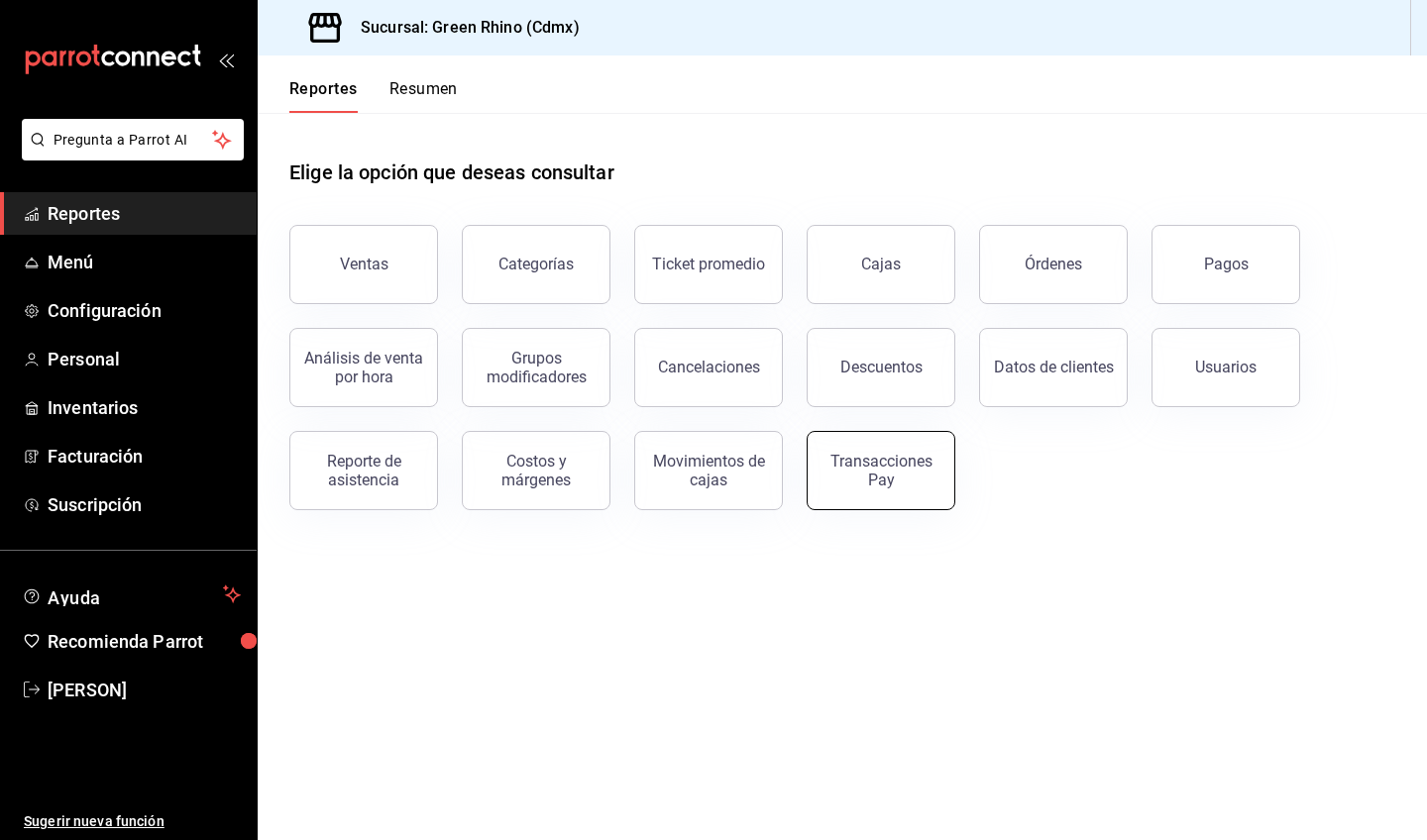 click on "Transacciones Pay" at bounding box center (881, 471) 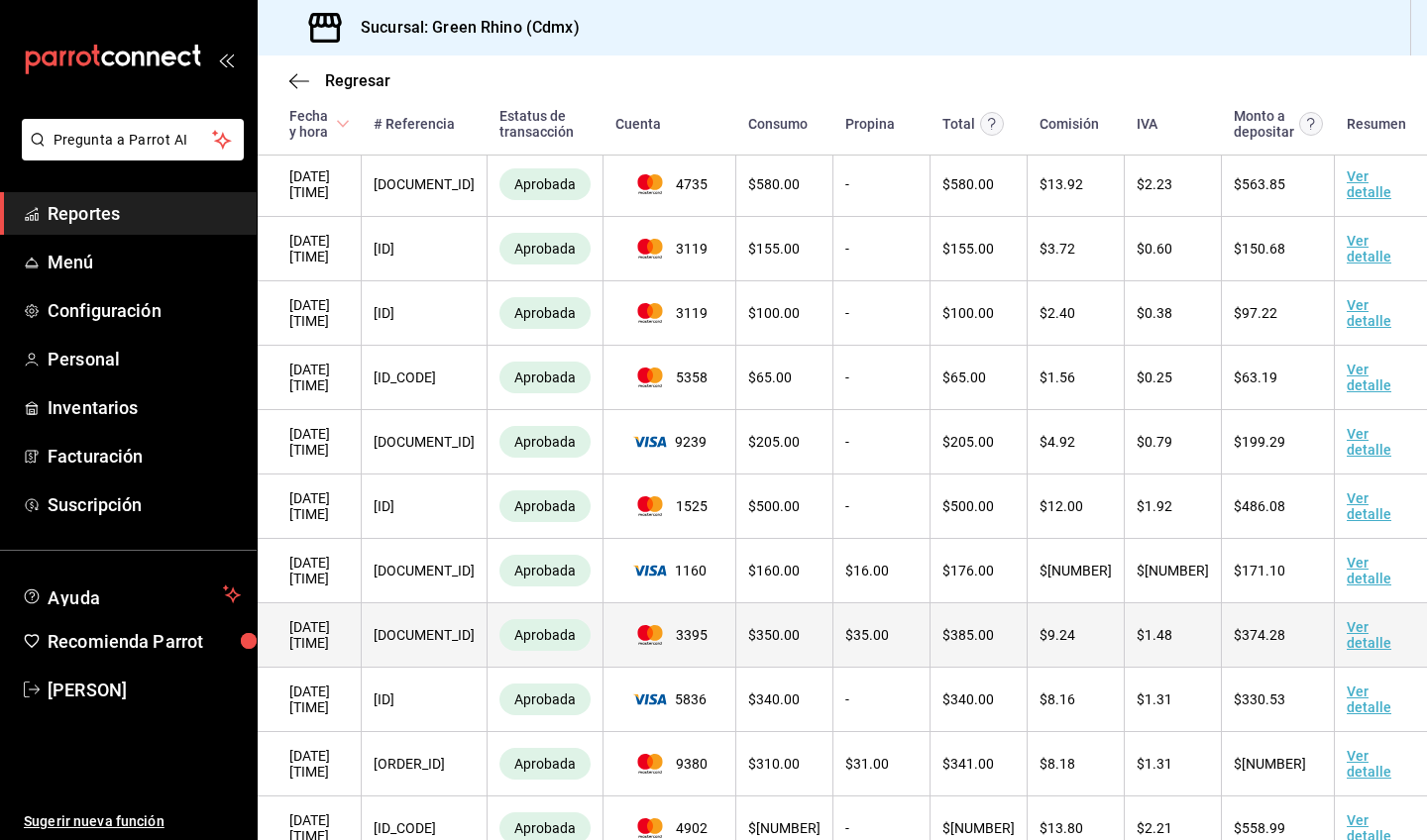 scroll, scrollTop: 11360, scrollLeft: 0, axis: vertical 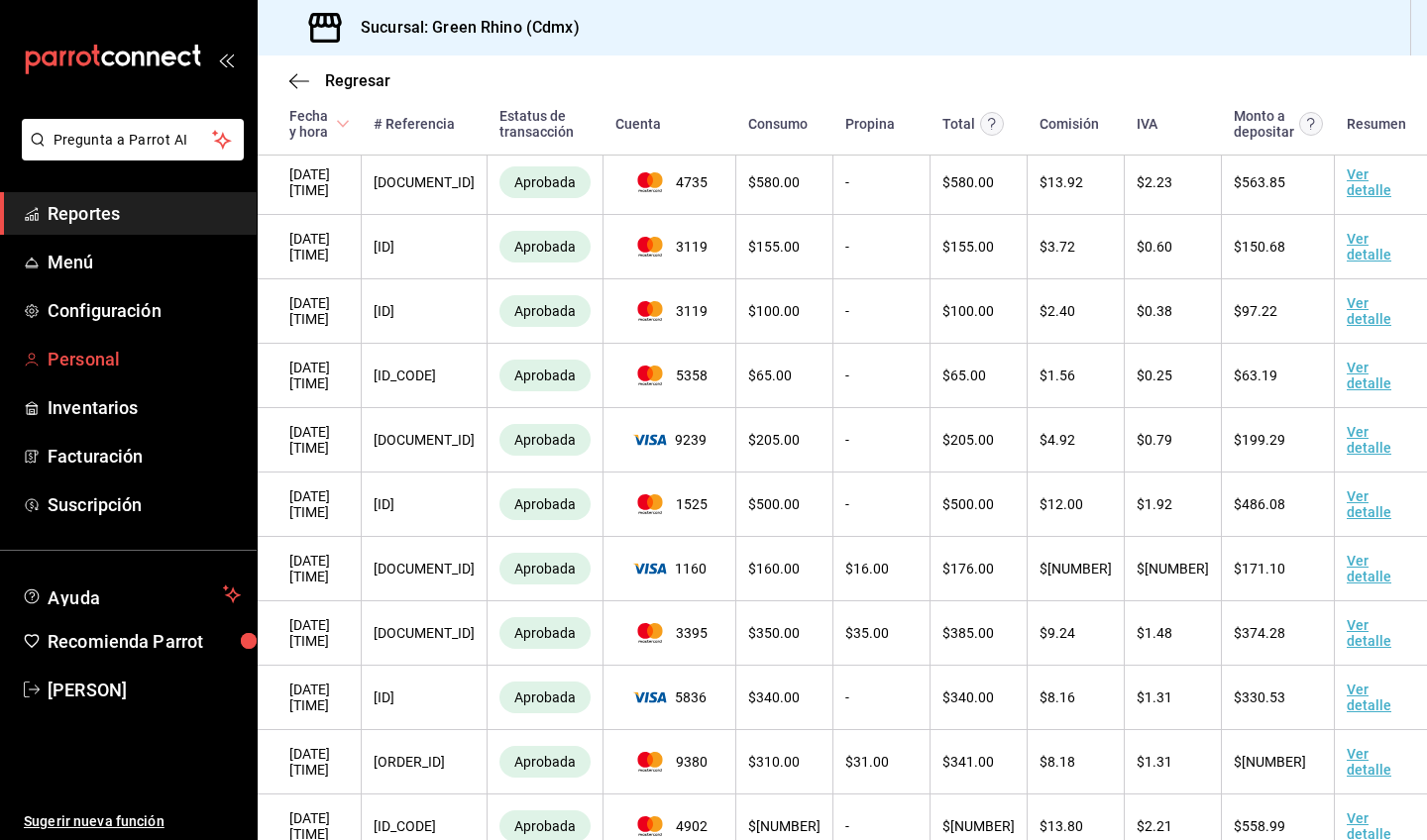 click on "Personal" at bounding box center [144, 359] 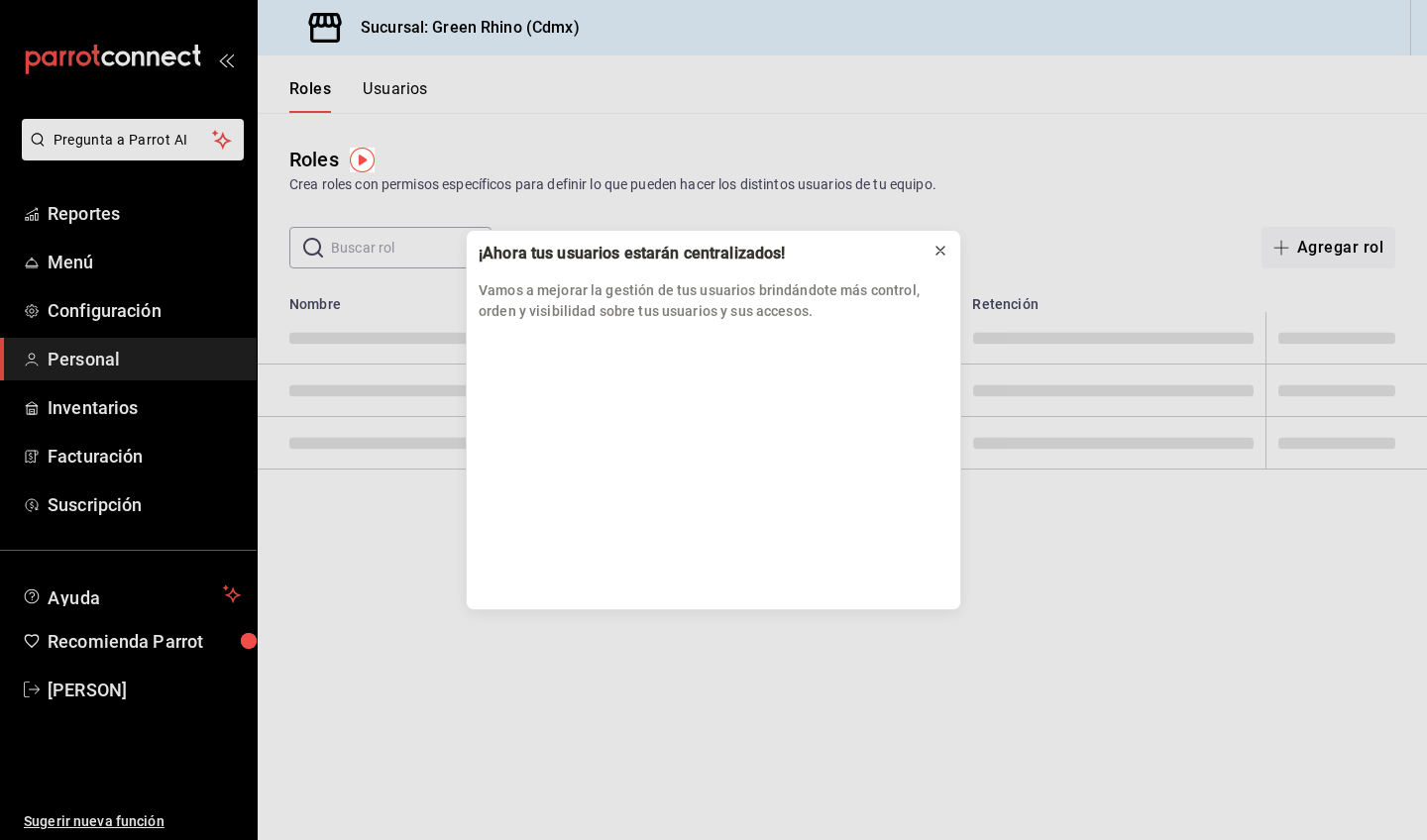 click 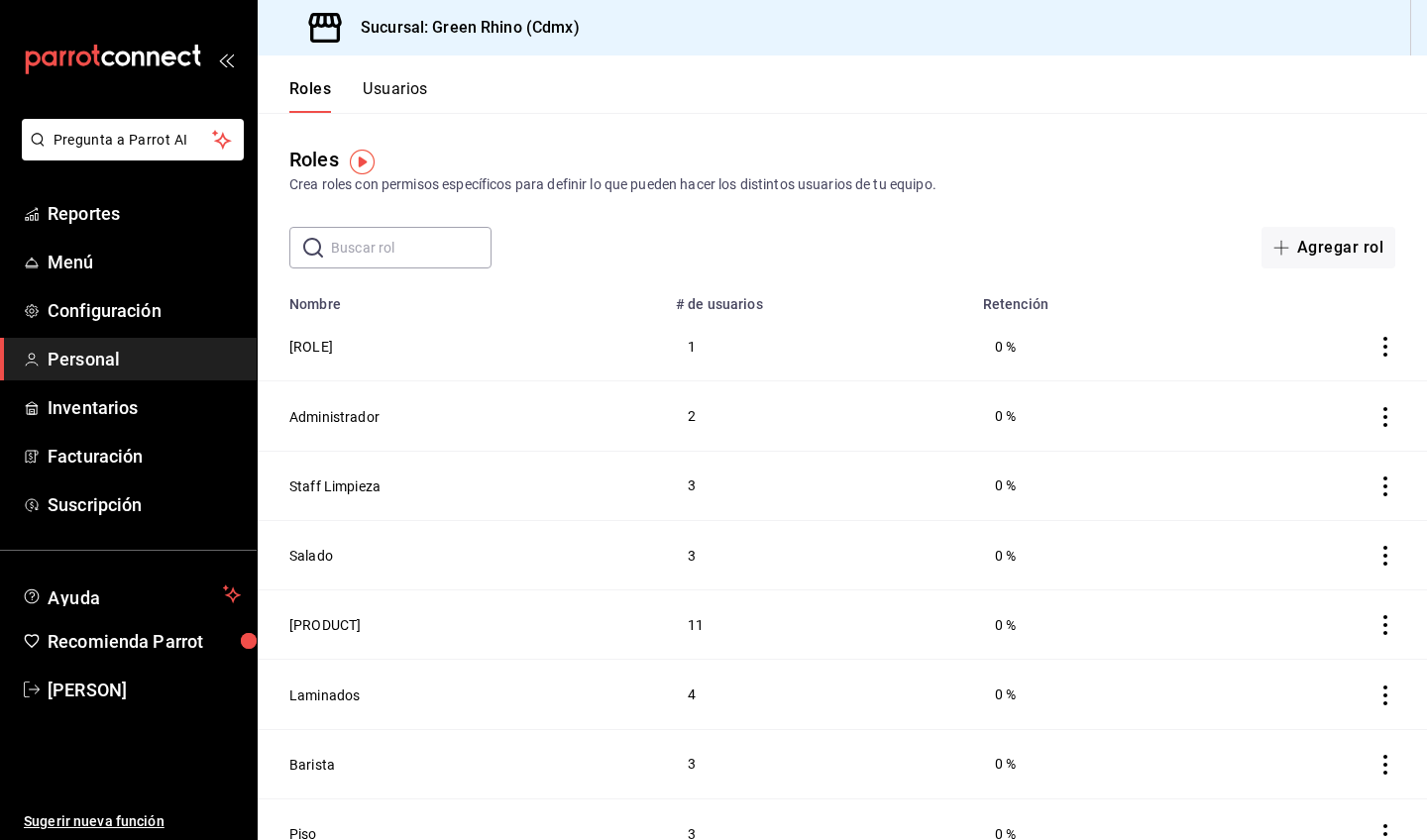 scroll, scrollTop: 0, scrollLeft: 0, axis: both 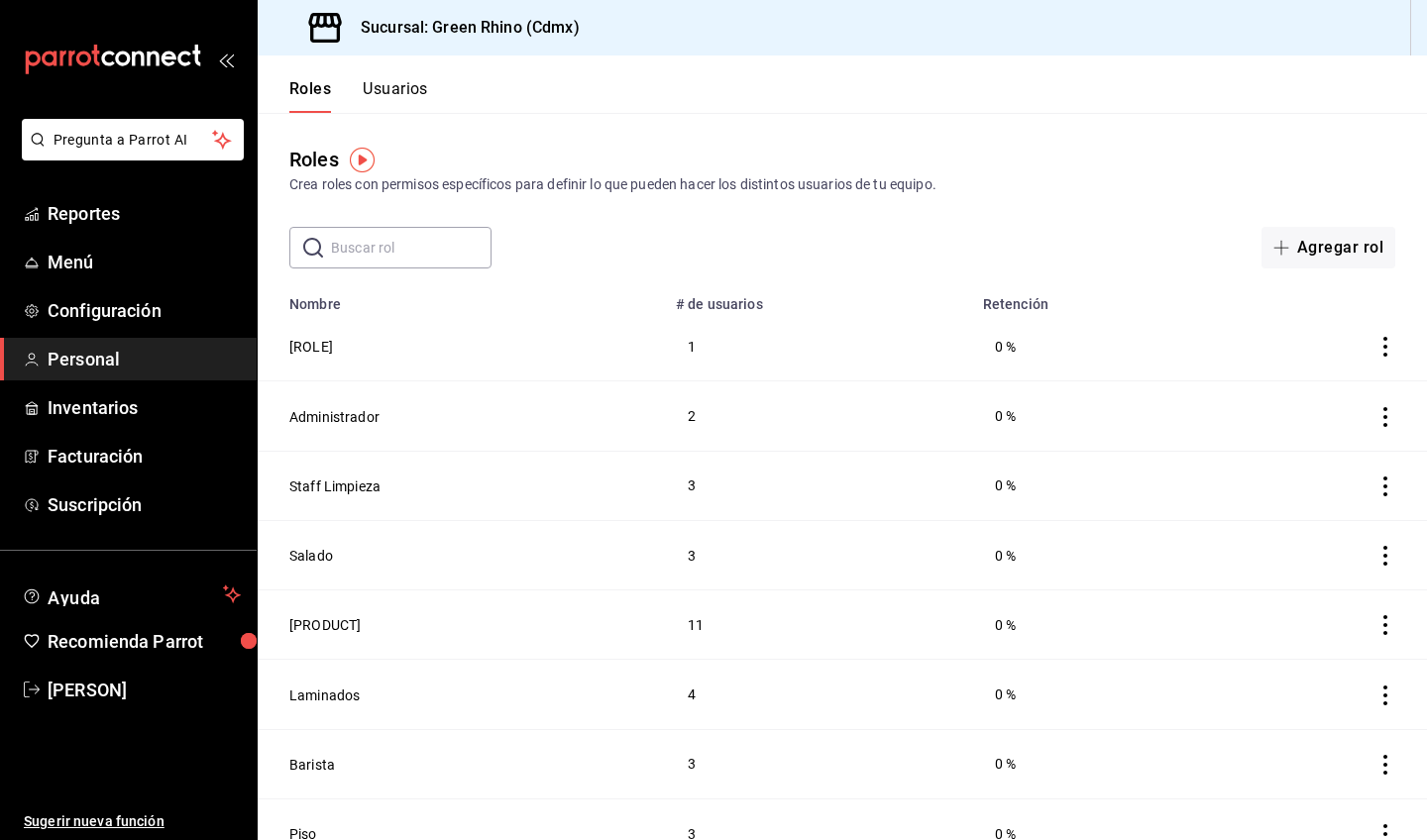 click on "Roles Usuarios" at bounding box center [343, 84] 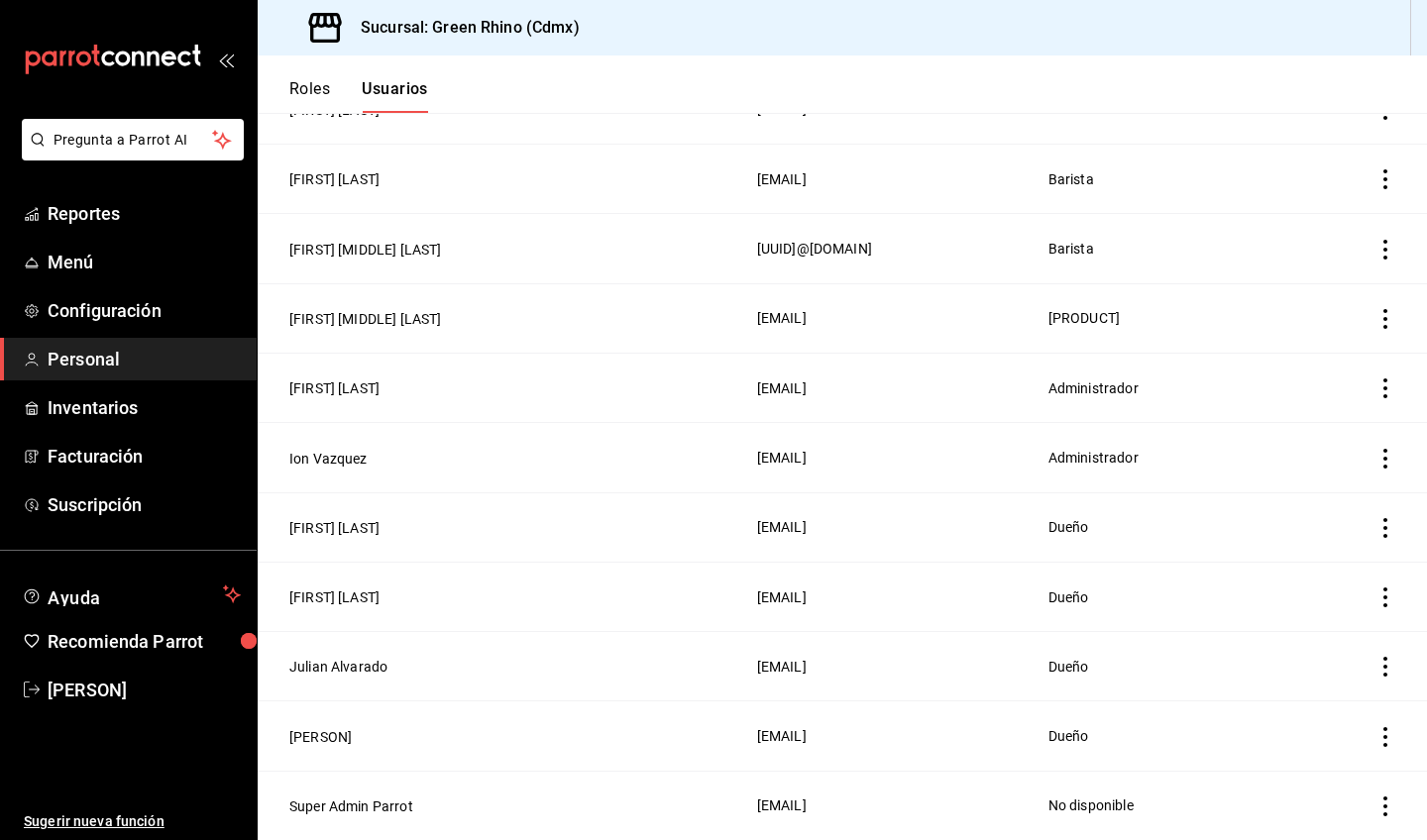 scroll, scrollTop: 2535, scrollLeft: 0, axis: vertical 